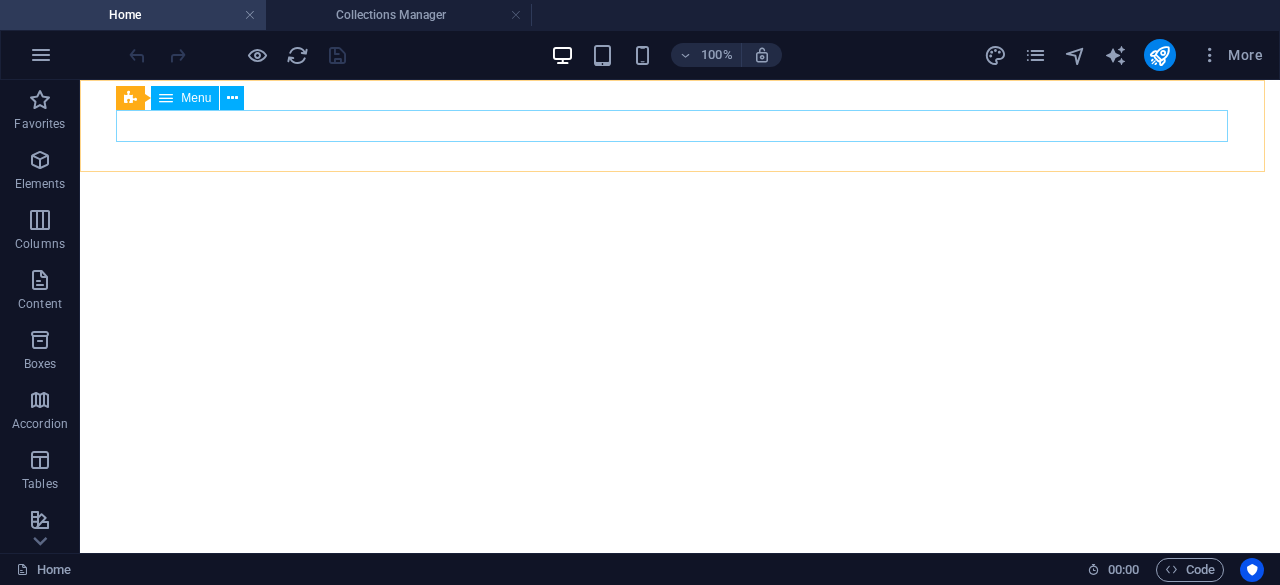 scroll, scrollTop: 0, scrollLeft: 0, axis: both 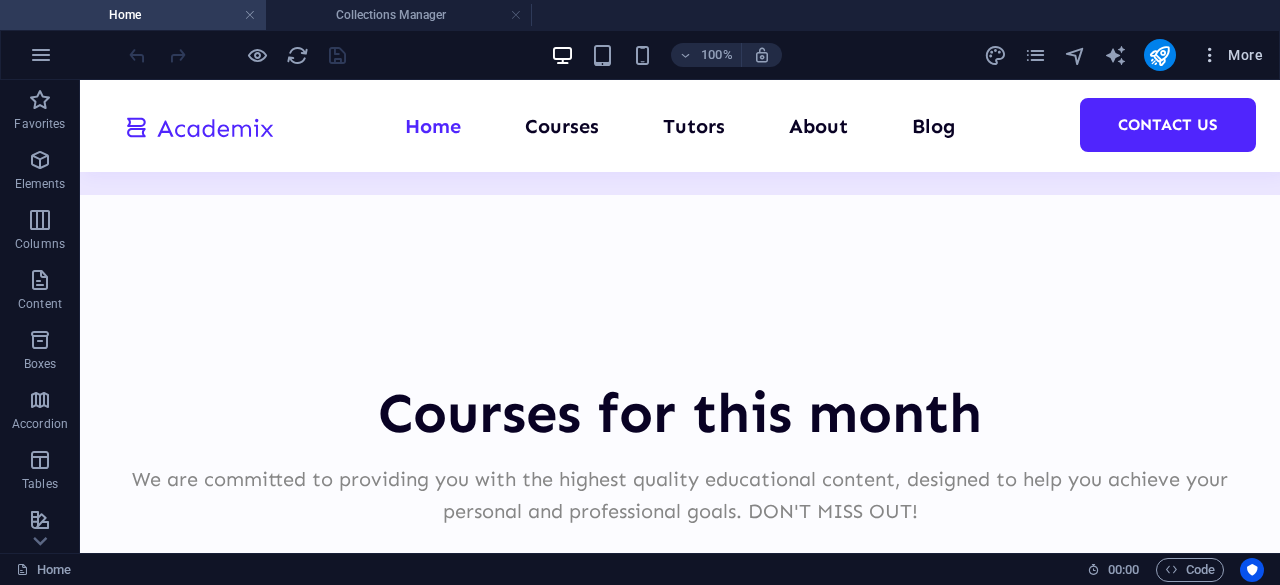 click at bounding box center (1210, 55) 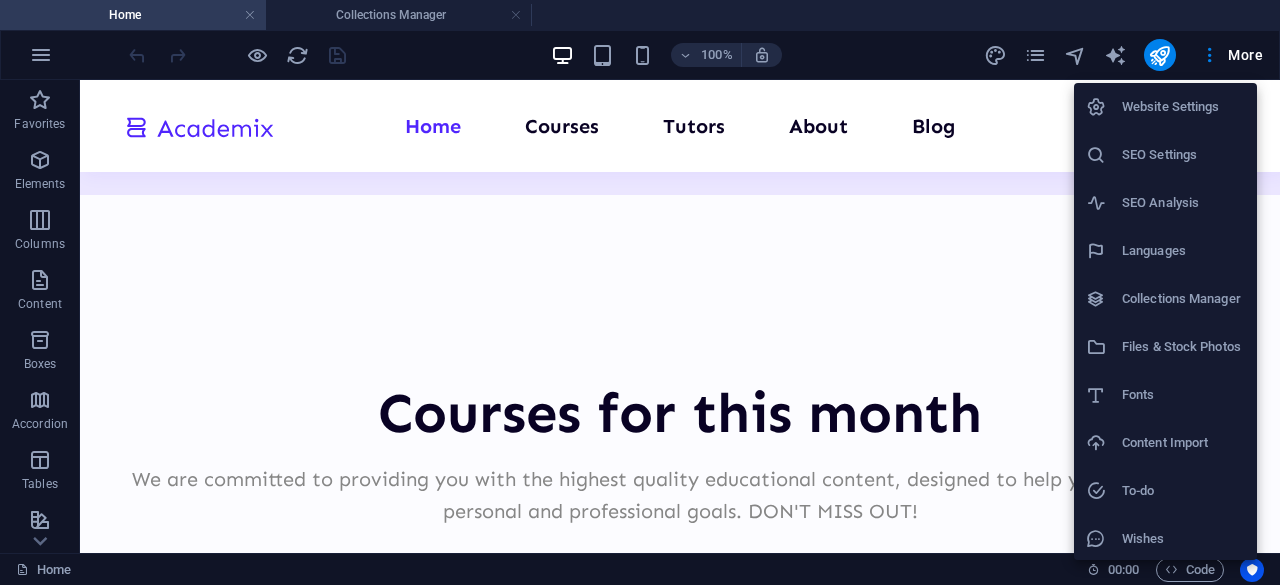 click on "Collections Manager" at bounding box center (1183, 299) 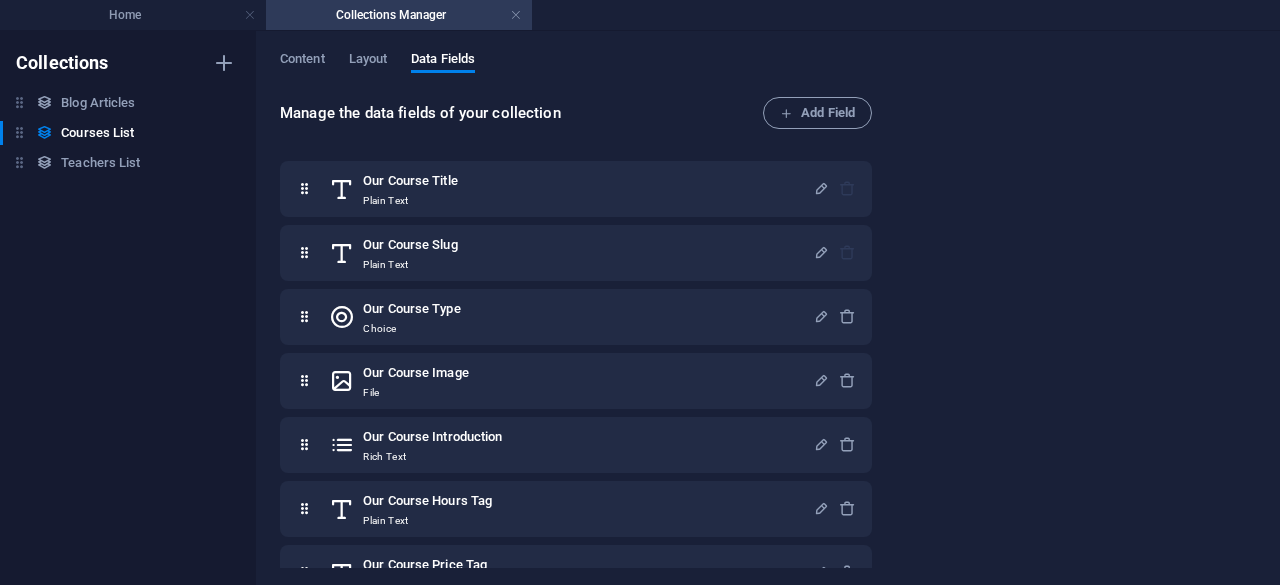 scroll, scrollTop: 0, scrollLeft: 0, axis: both 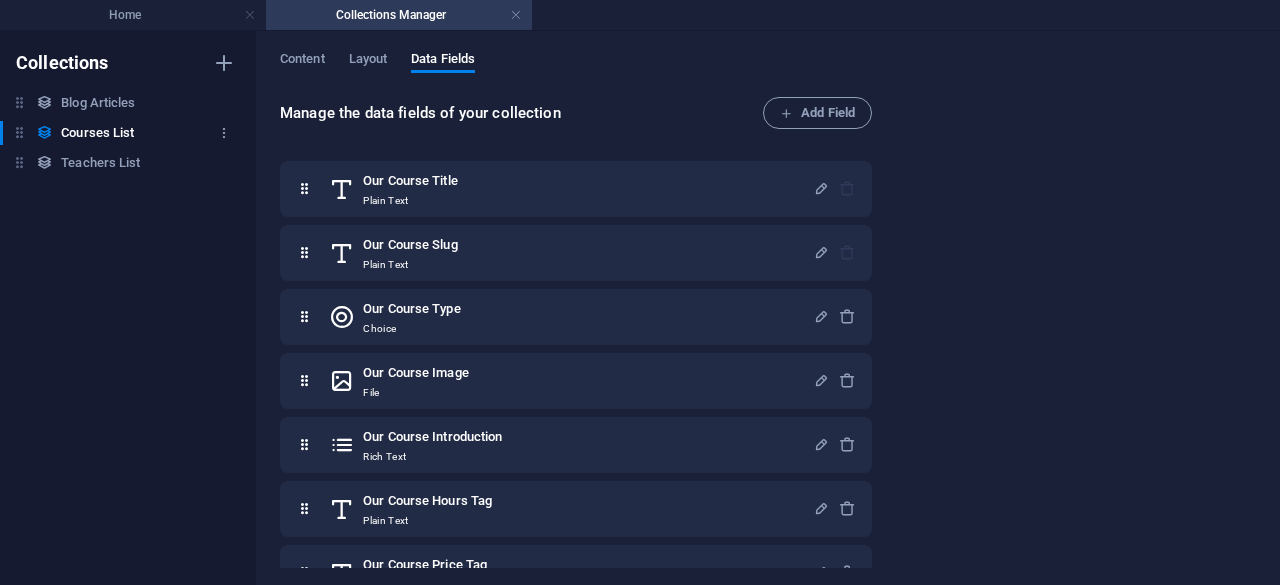 click on "Courses List" at bounding box center [97, 133] 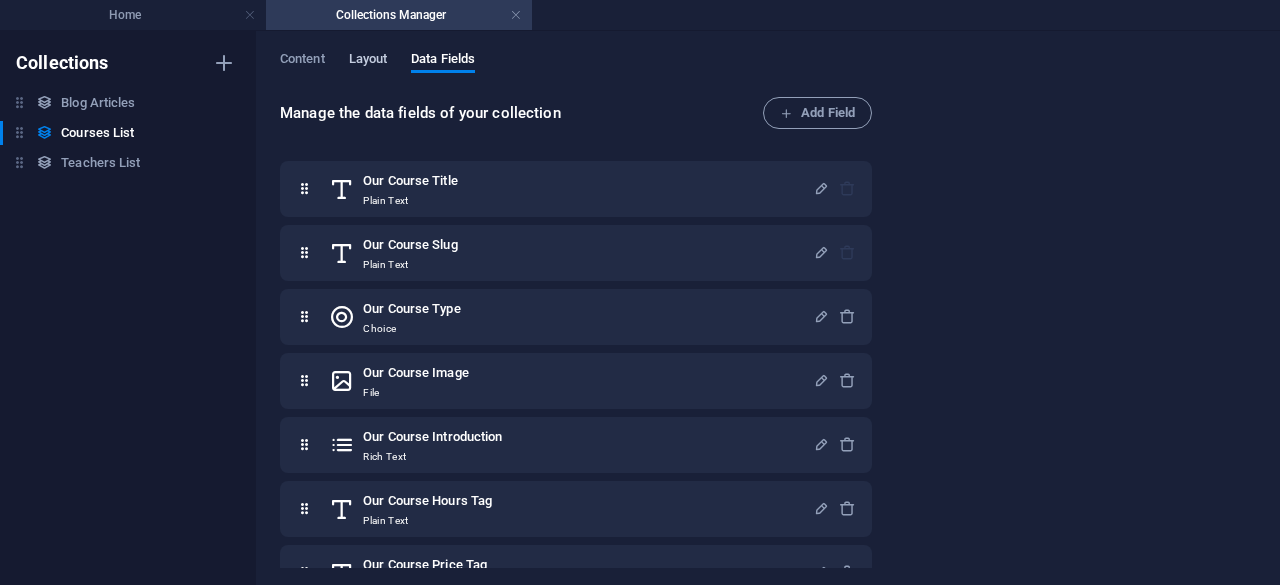 click on "Layout" at bounding box center [368, 61] 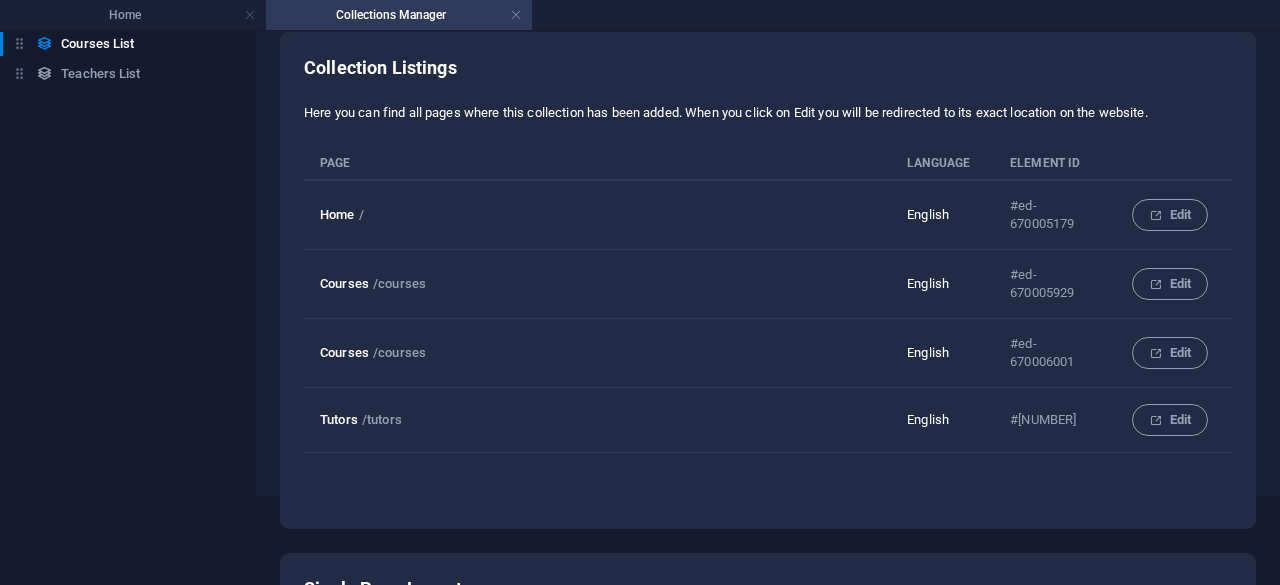 scroll, scrollTop: 0, scrollLeft: 0, axis: both 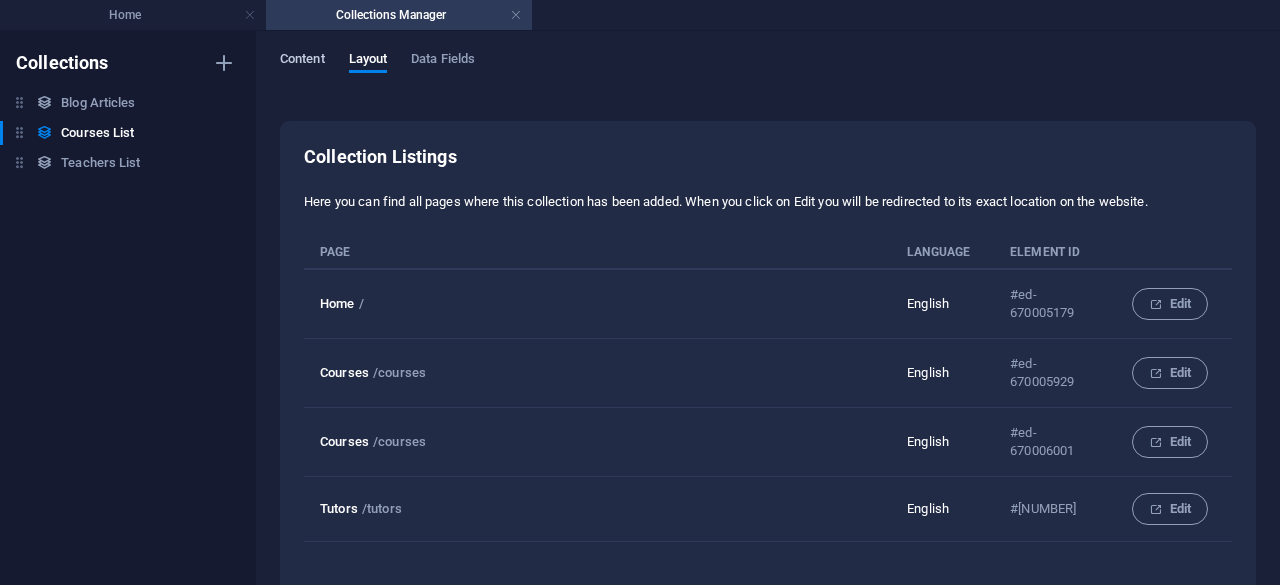 click on "Content" at bounding box center (302, 61) 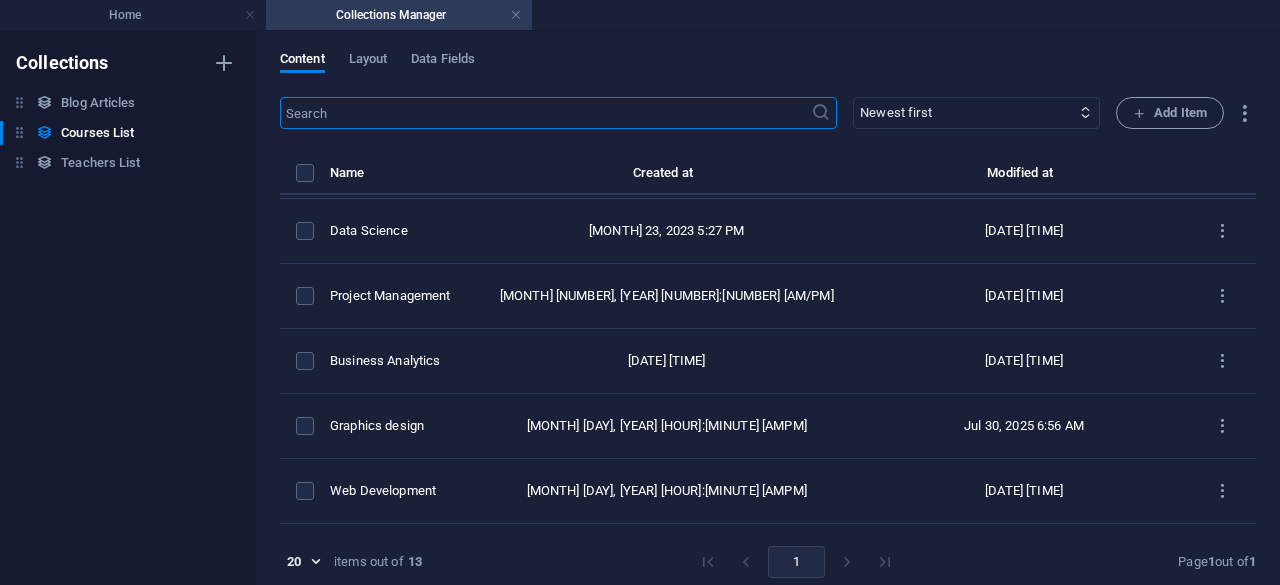 scroll, scrollTop: 294, scrollLeft: 0, axis: vertical 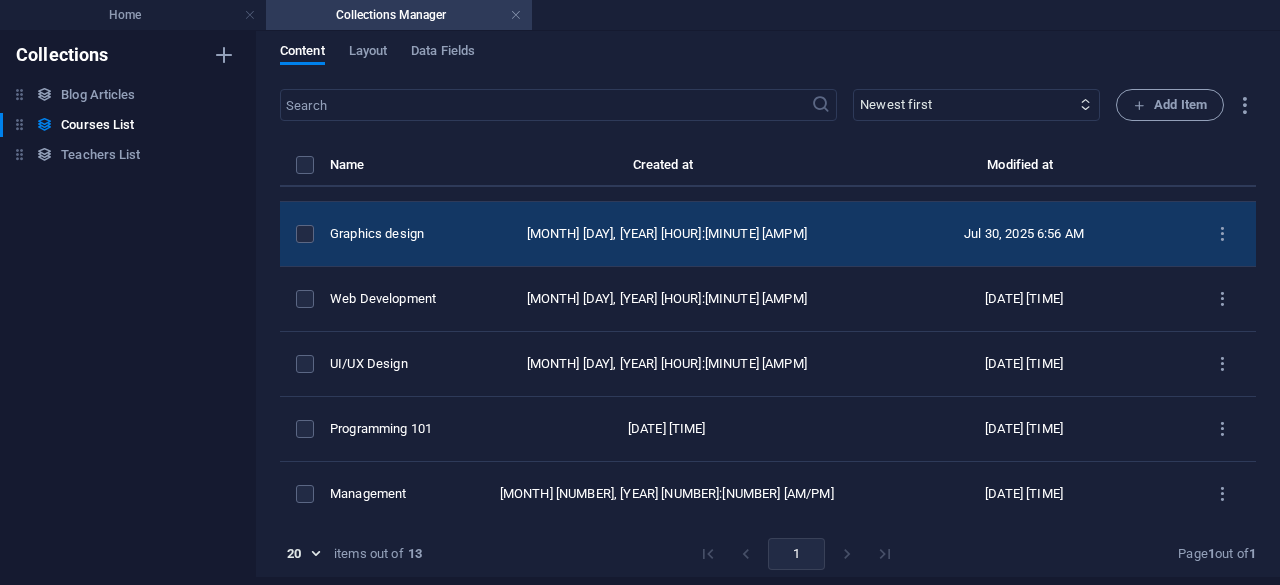 click on "Graphics design" at bounding box center [394, 234] 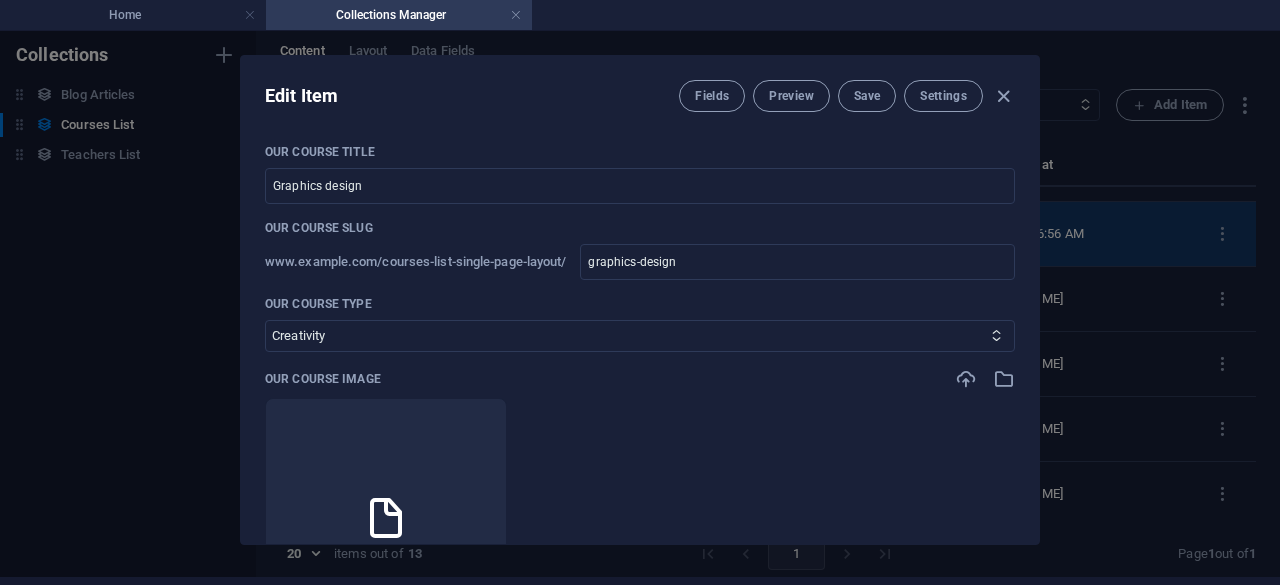 scroll, scrollTop: 0, scrollLeft: 0, axis: both 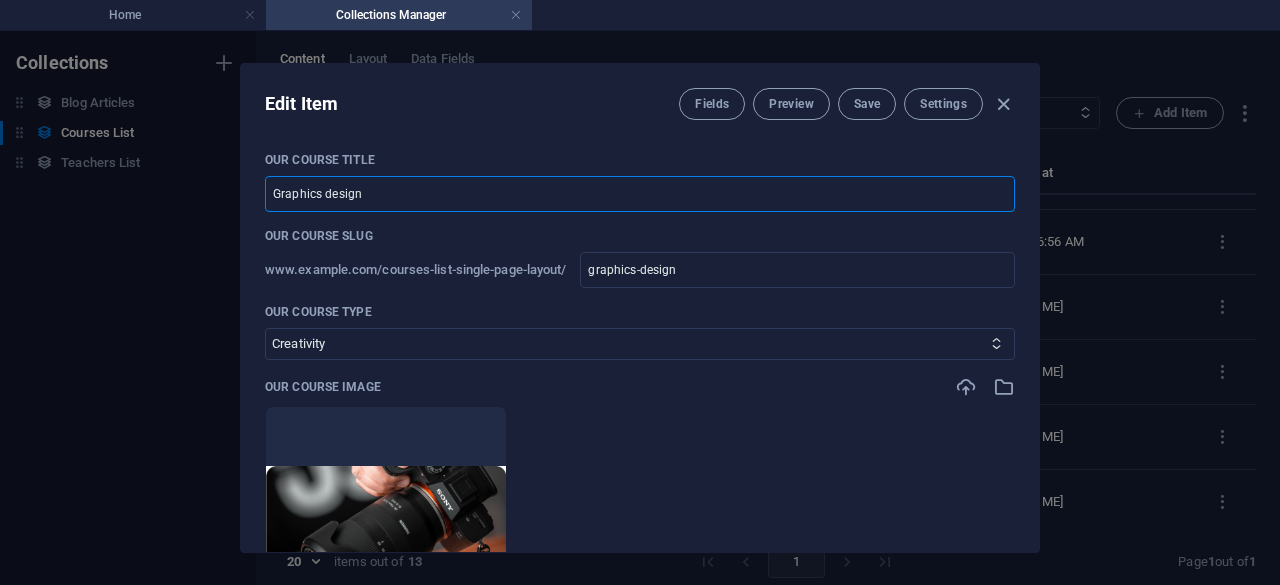 drag, startPoint x: 391, startPoint y: 193, endPoint x: 224, endPoint y: 193, distance: 167 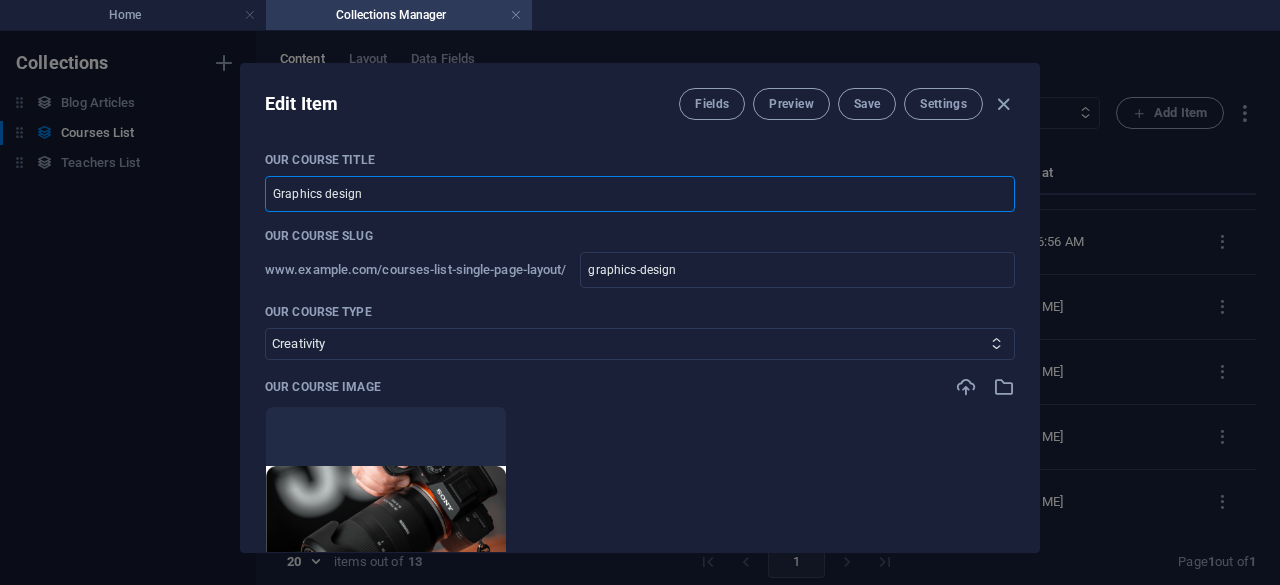 type on "E" 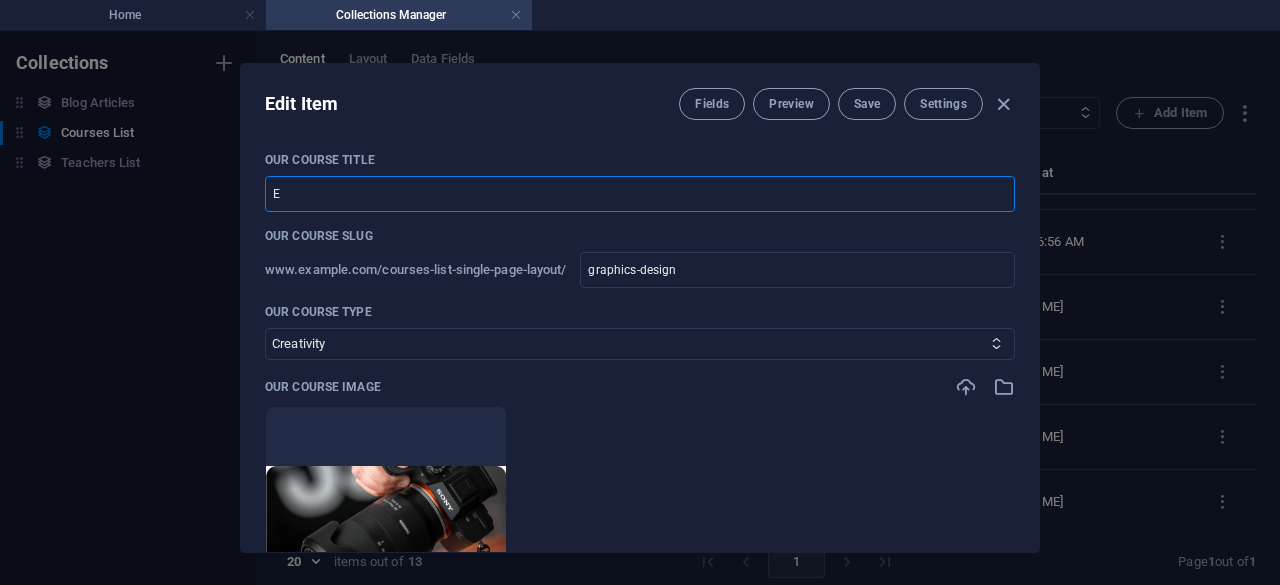 type on "e" 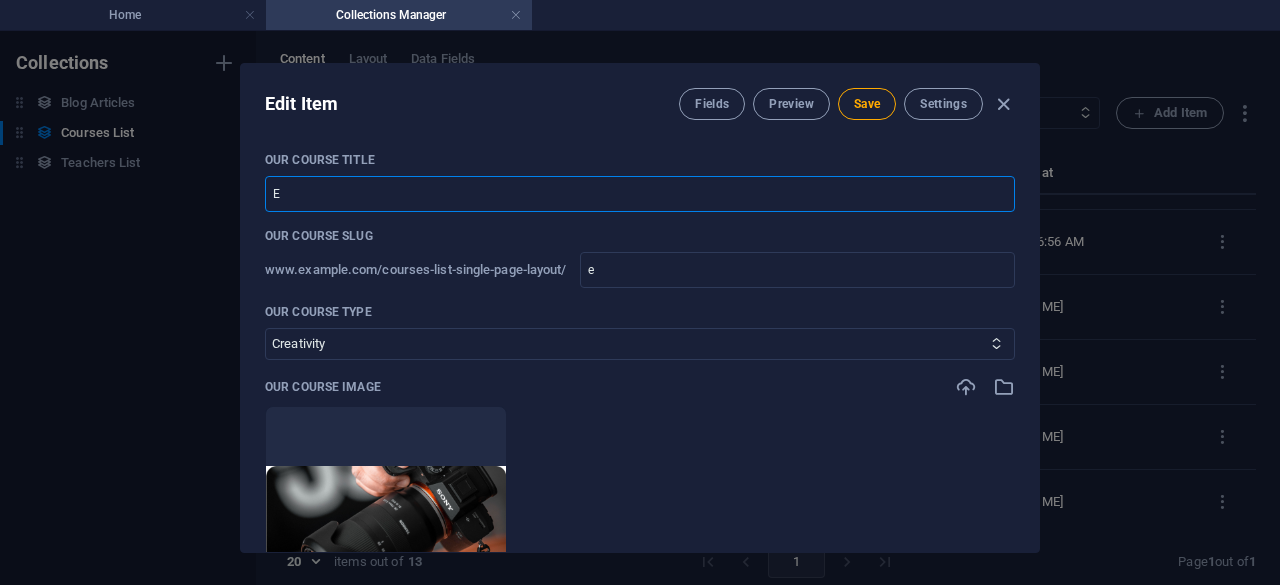 type on "En" 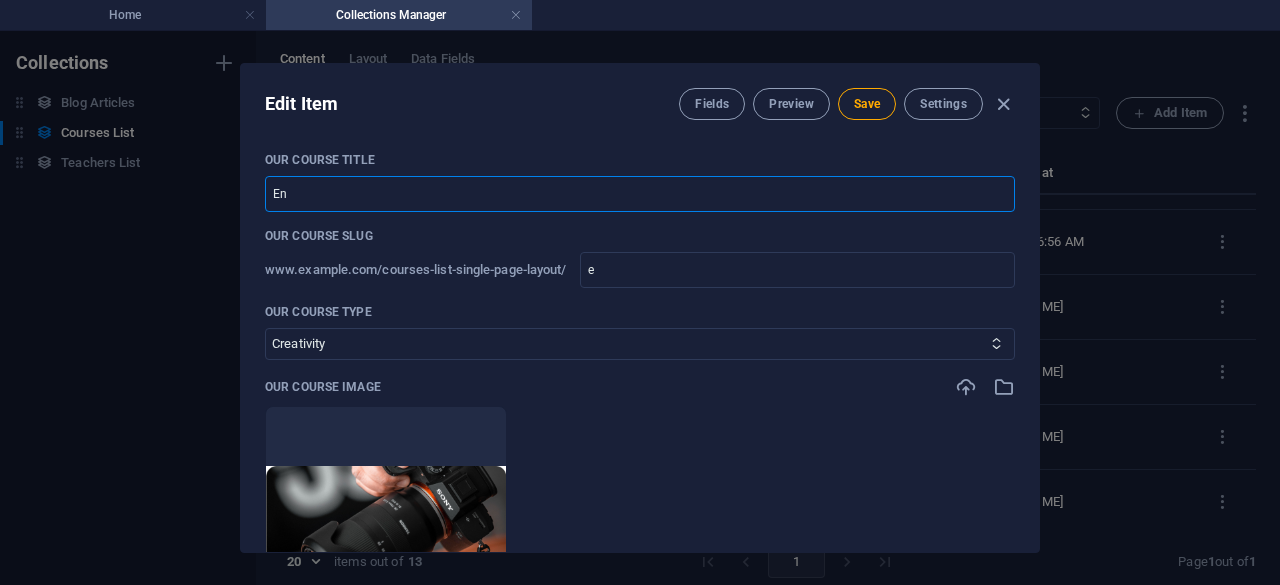 type on "en" 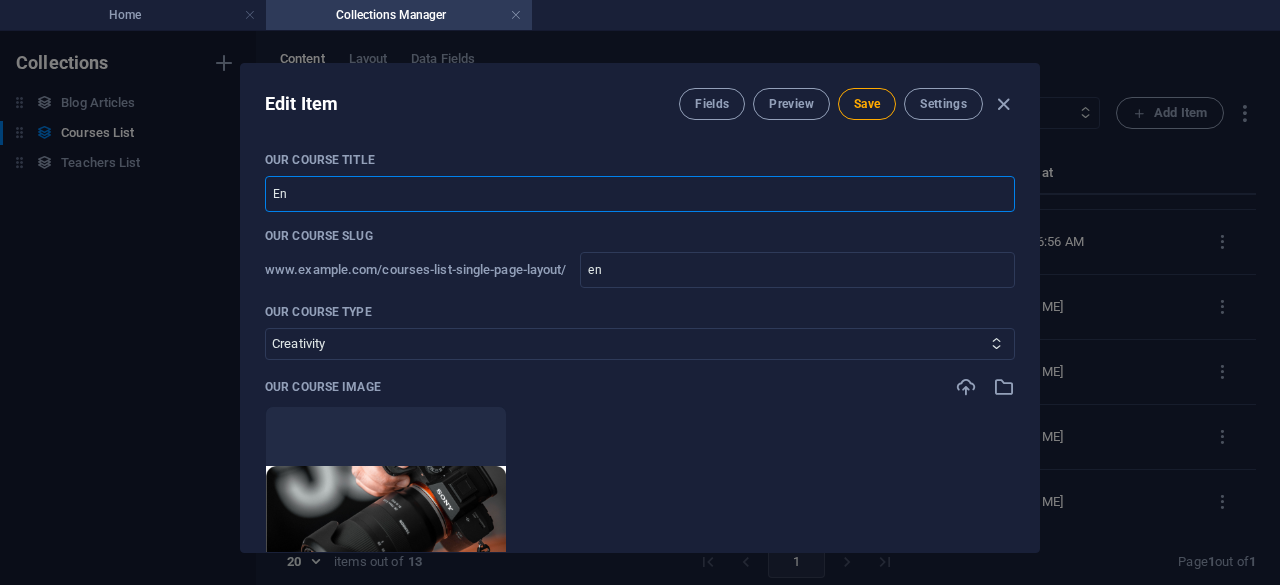 type on "Ent" 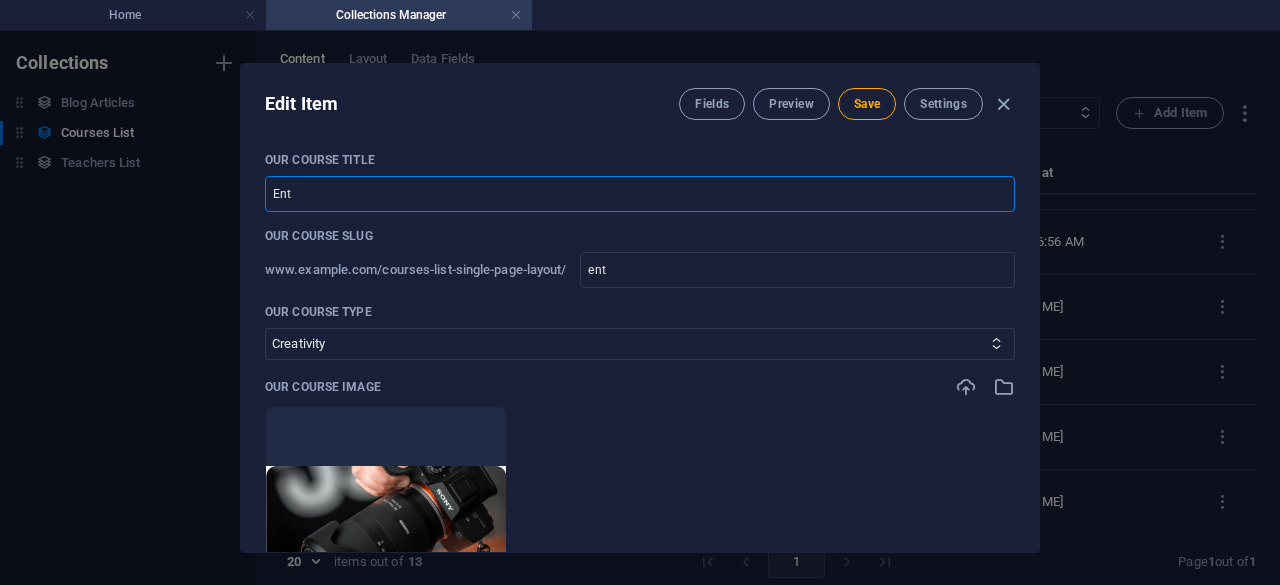 type on "Entr" 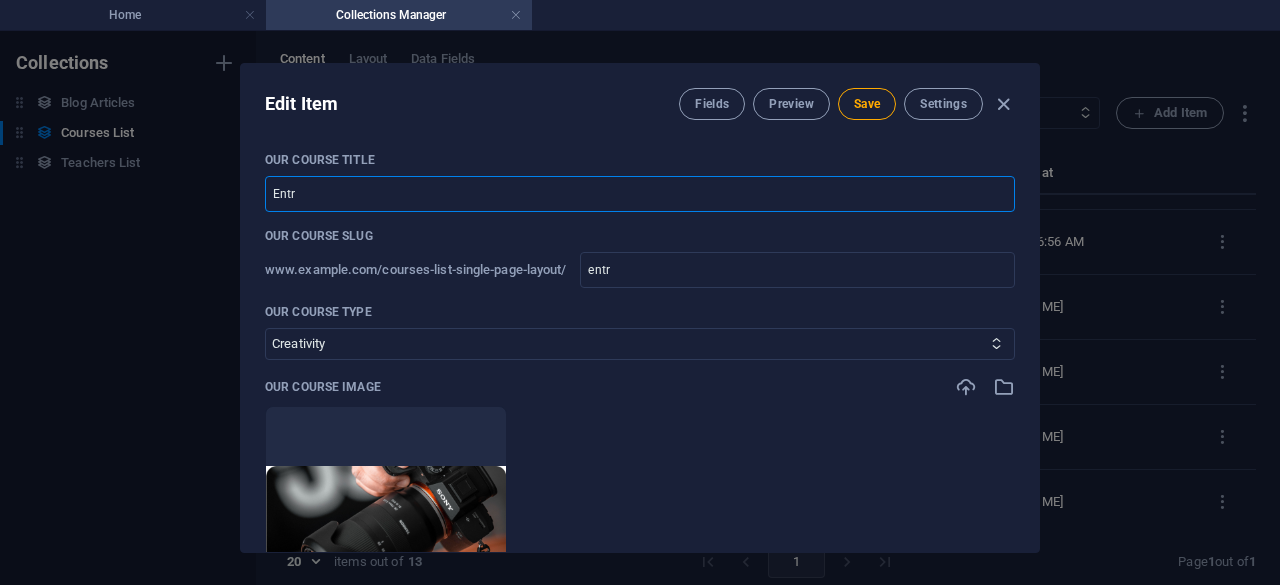type on "Entre" 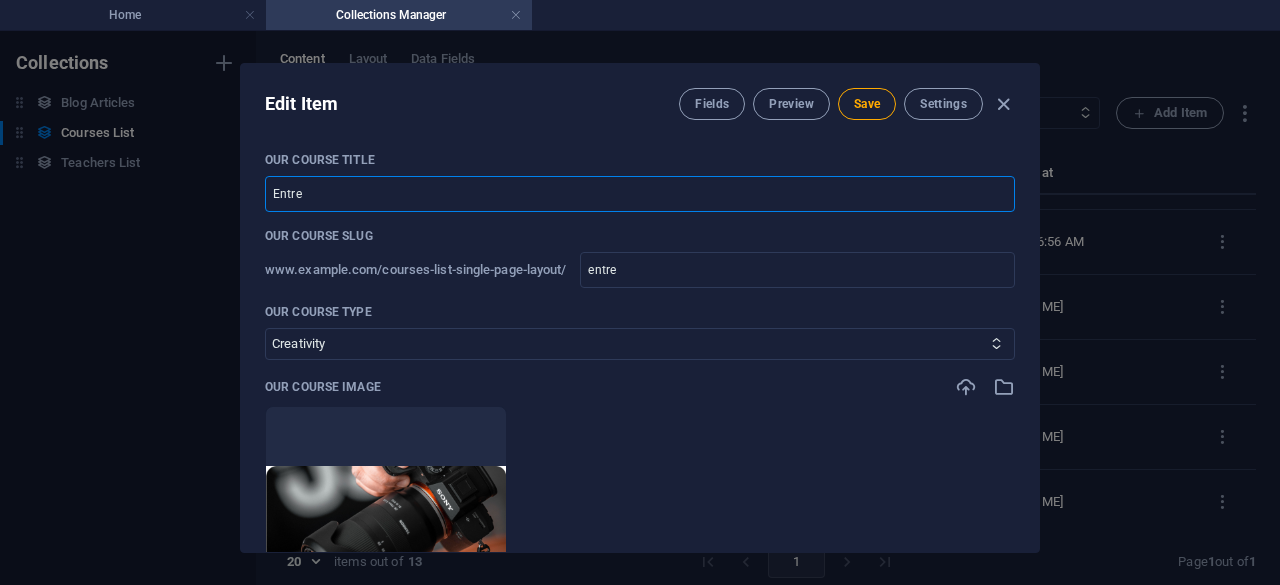 type on "Entrep" 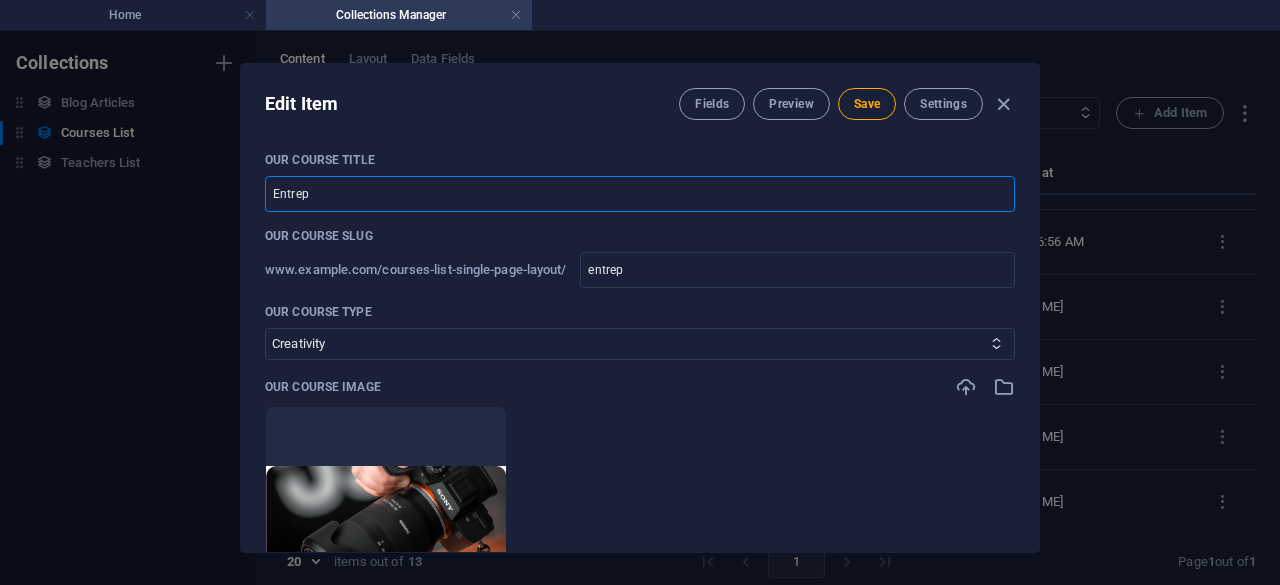 type on "Entrepr" 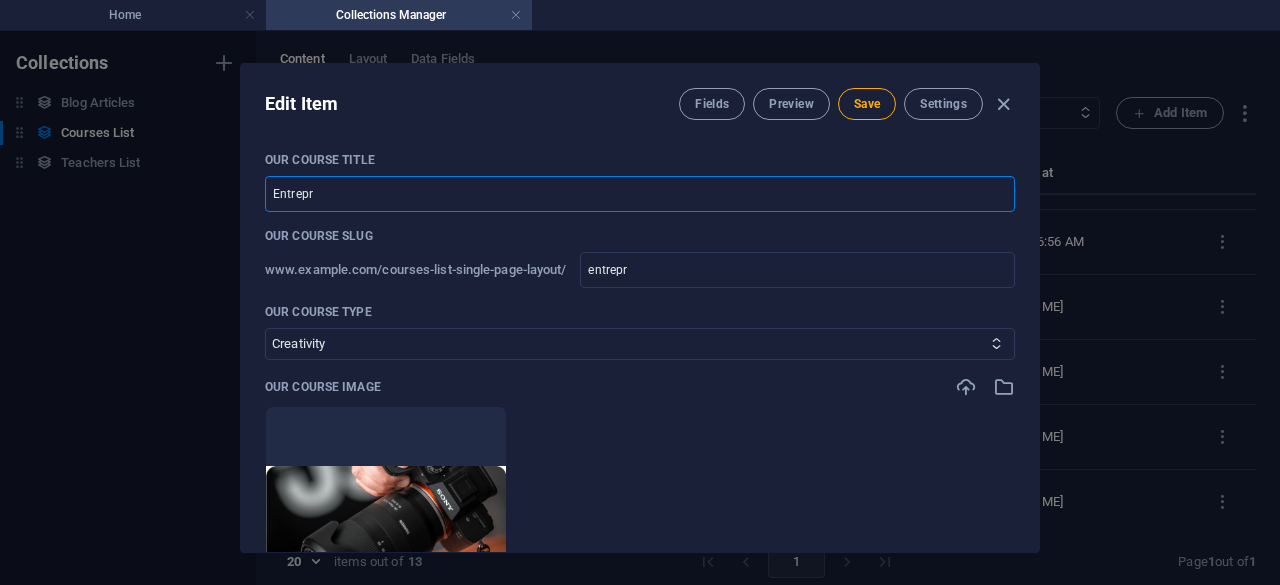 type on "Entrepre" 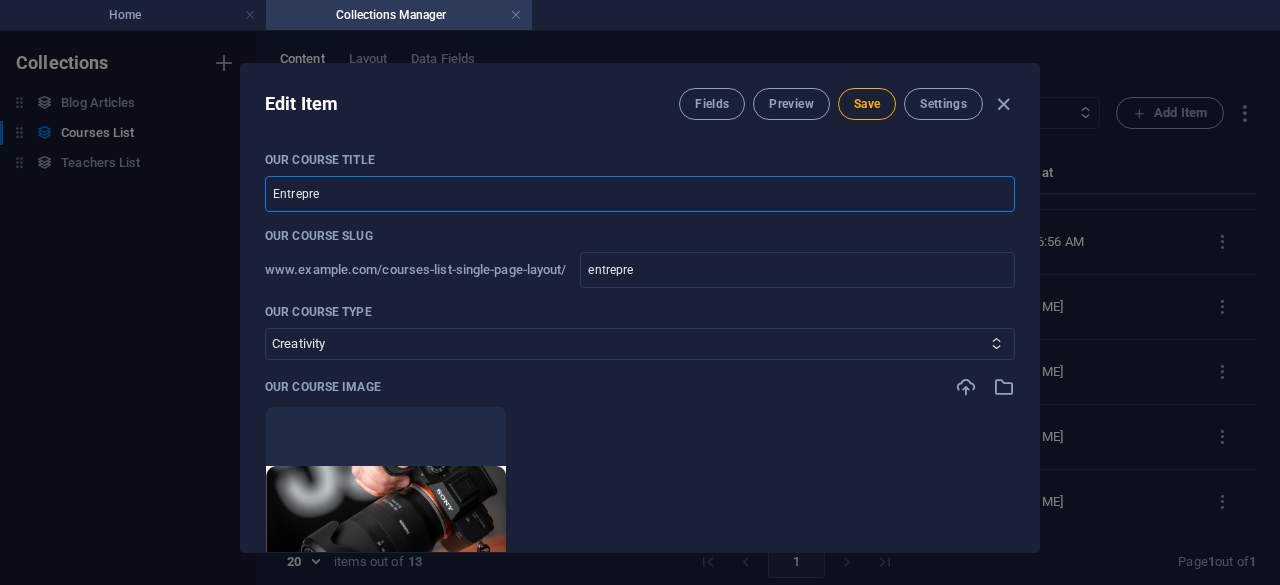 type on "Entreprem" 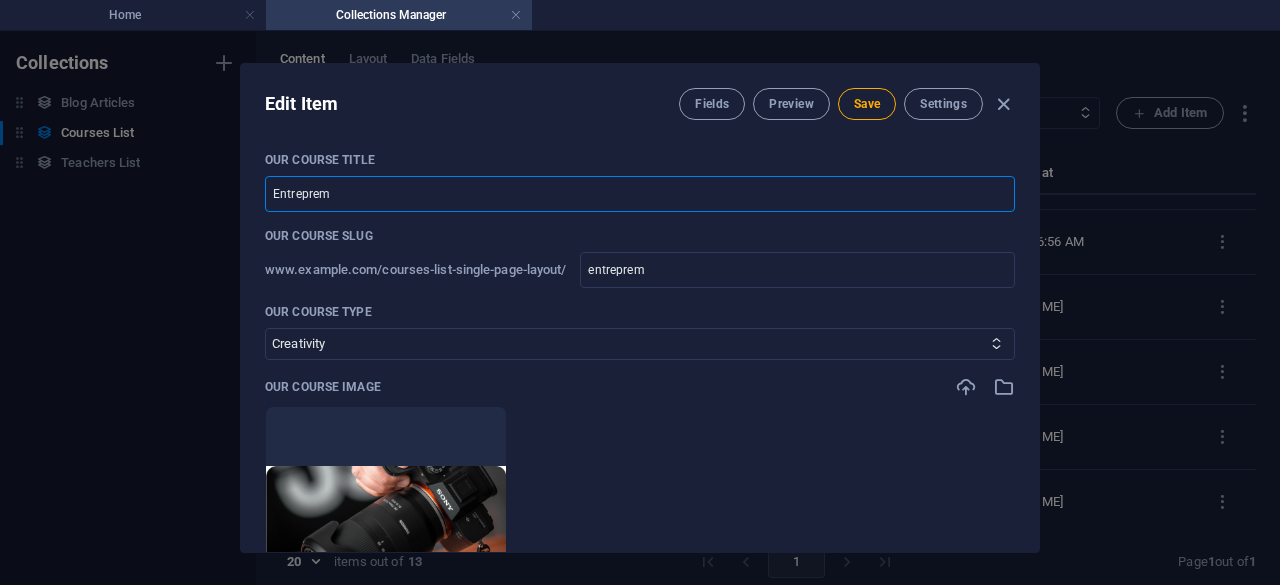 type on "Entrepreme" 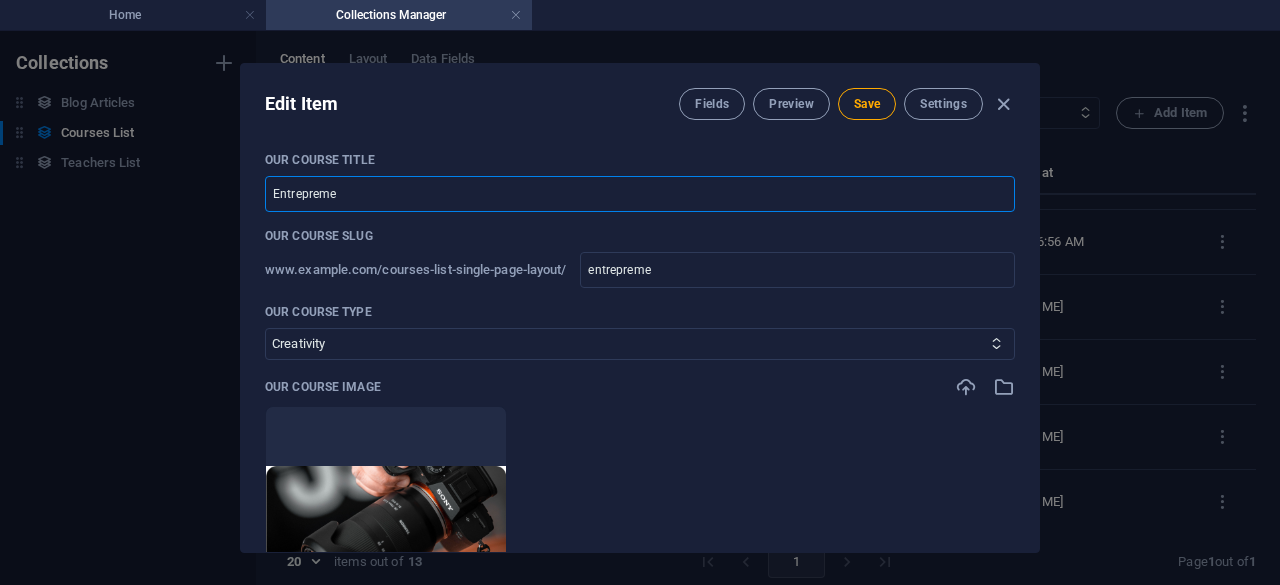 type on "Entrepremeu" 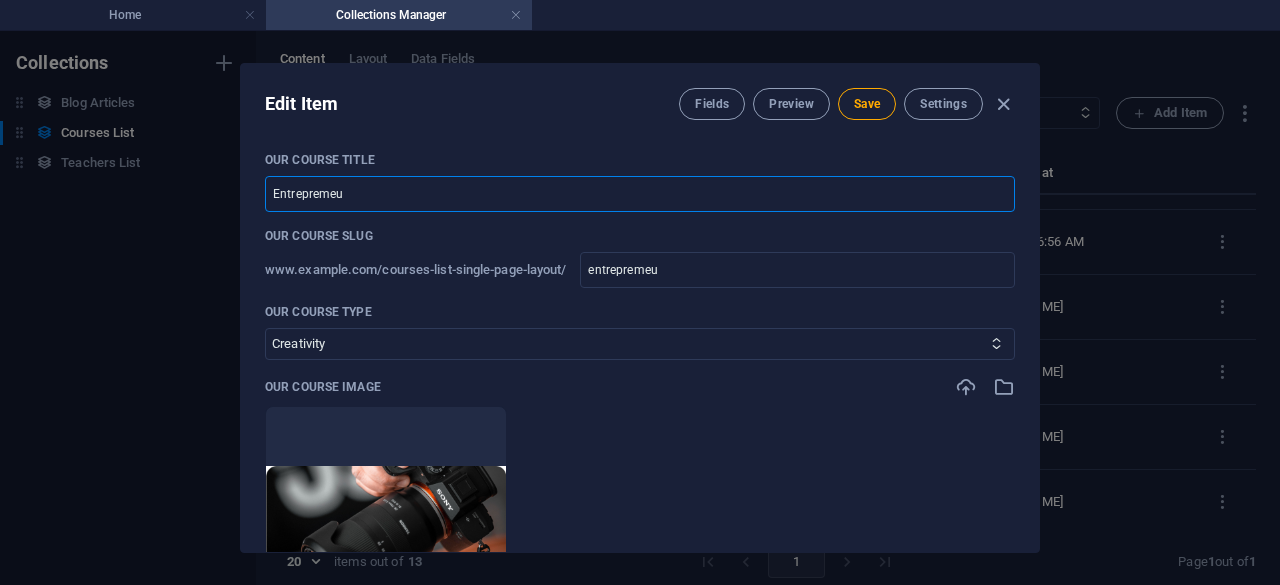 type on "Entrepremeur" 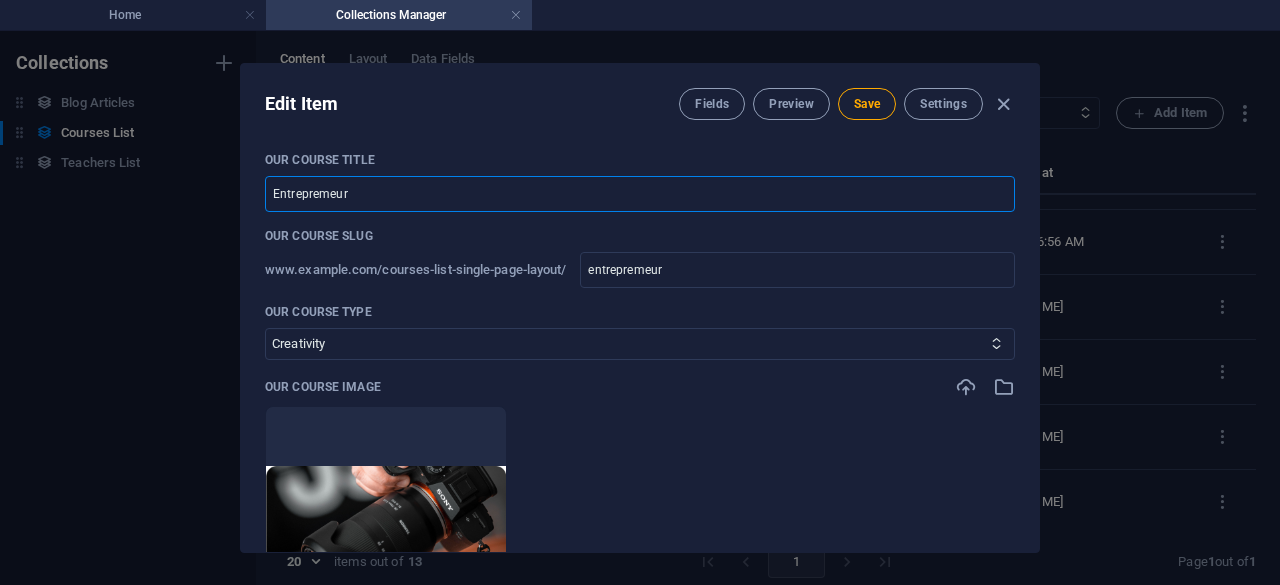 type on "Entrepremeurs" 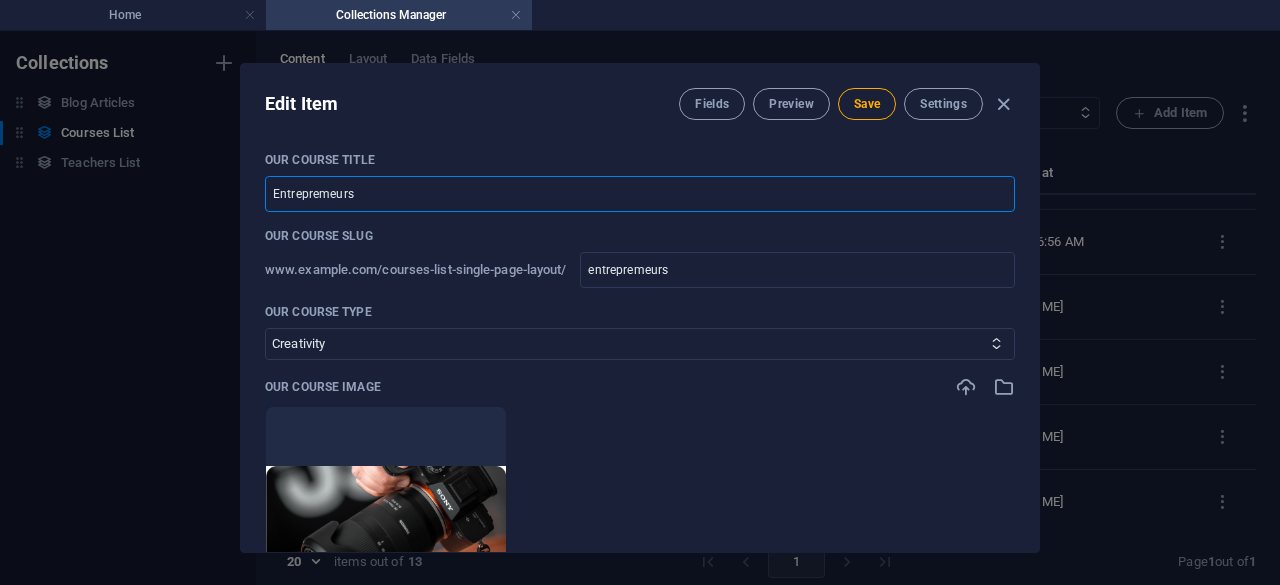 type on "Entrepremeursh" 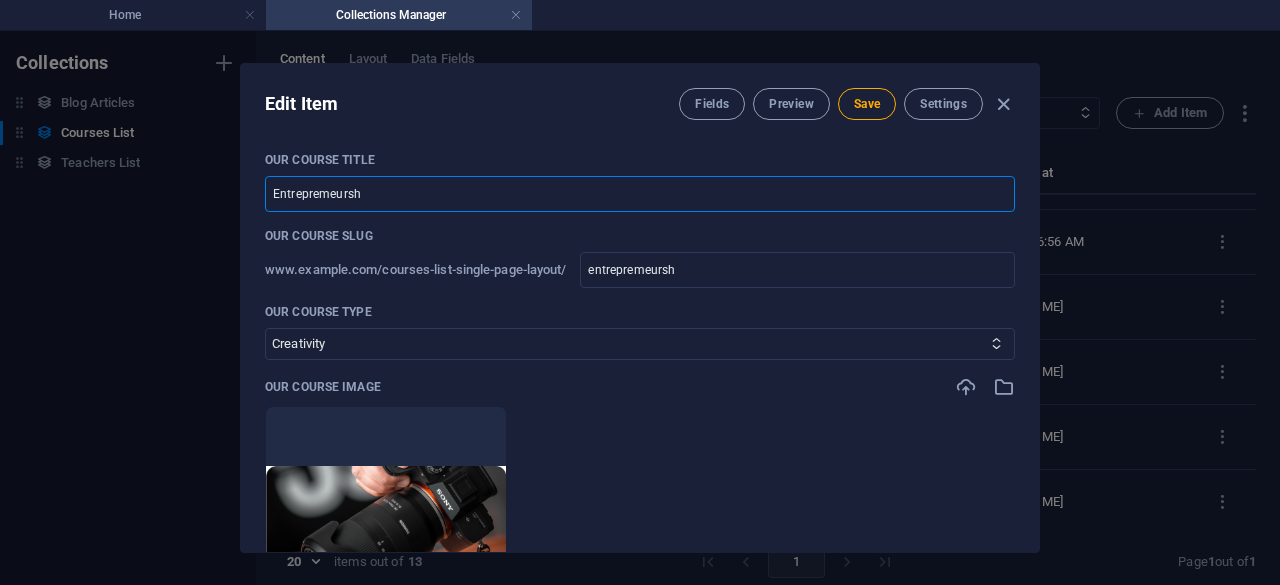 type on "Entrepremeurshi" 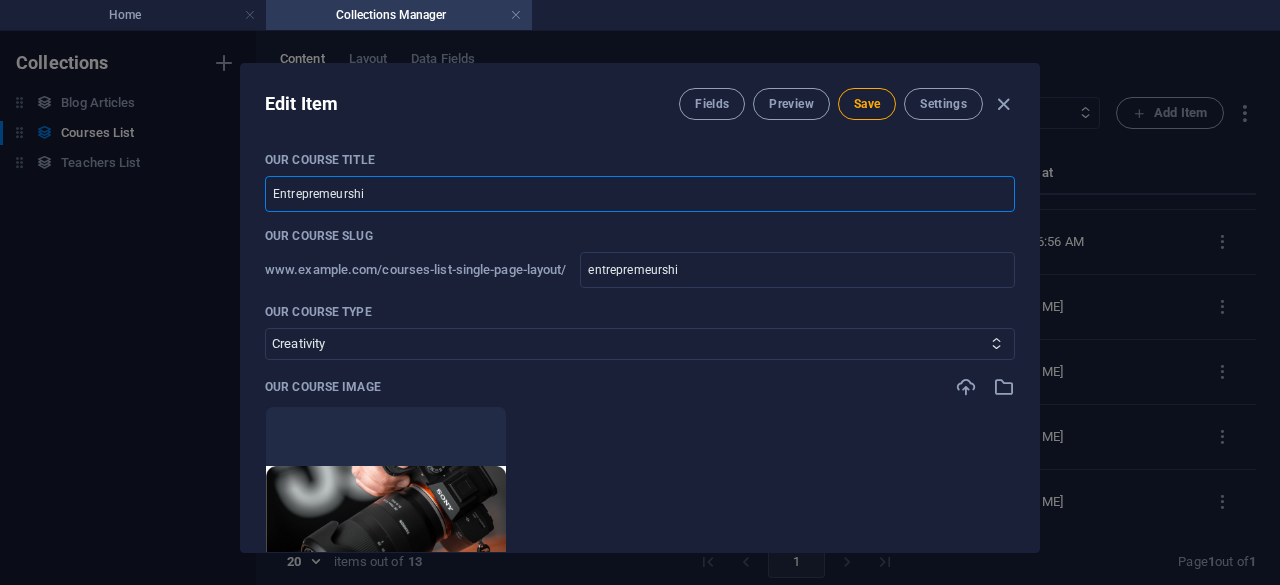 type on "entrepremeurshi" 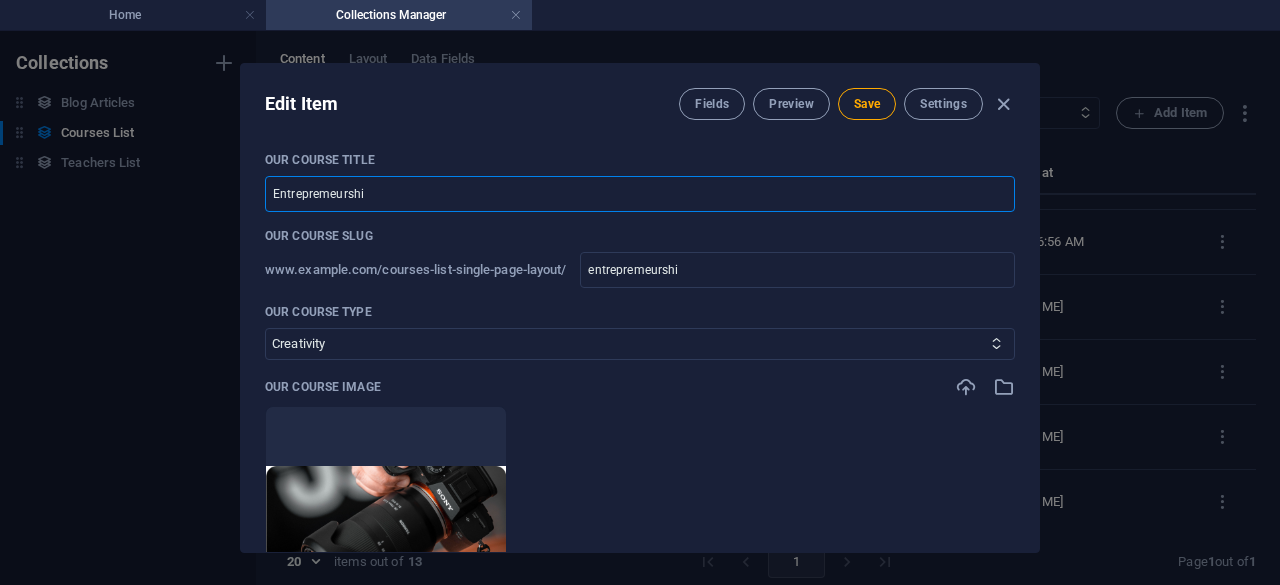type on "Entrepremeurship" 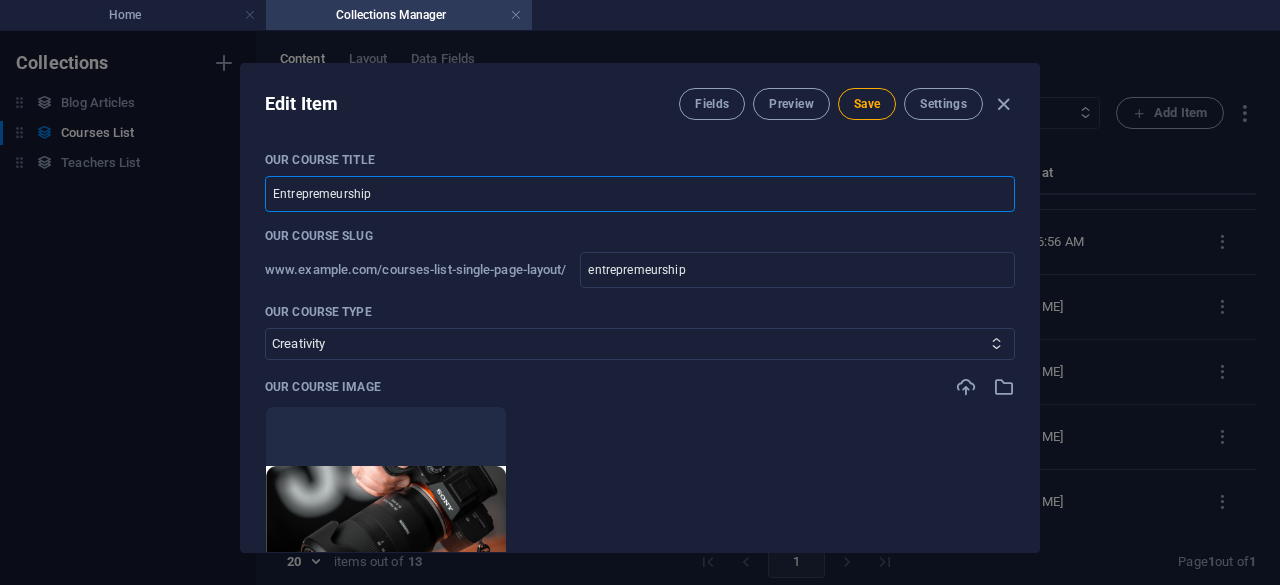 type on "Entrepreeurship" 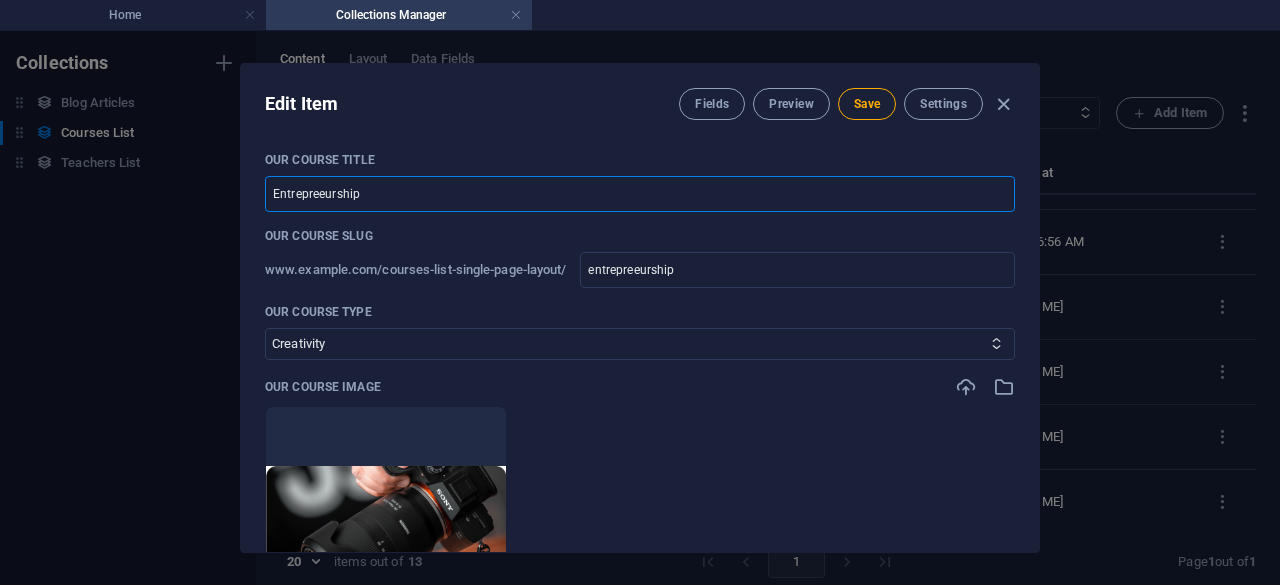 type on "Entrepreneurship" 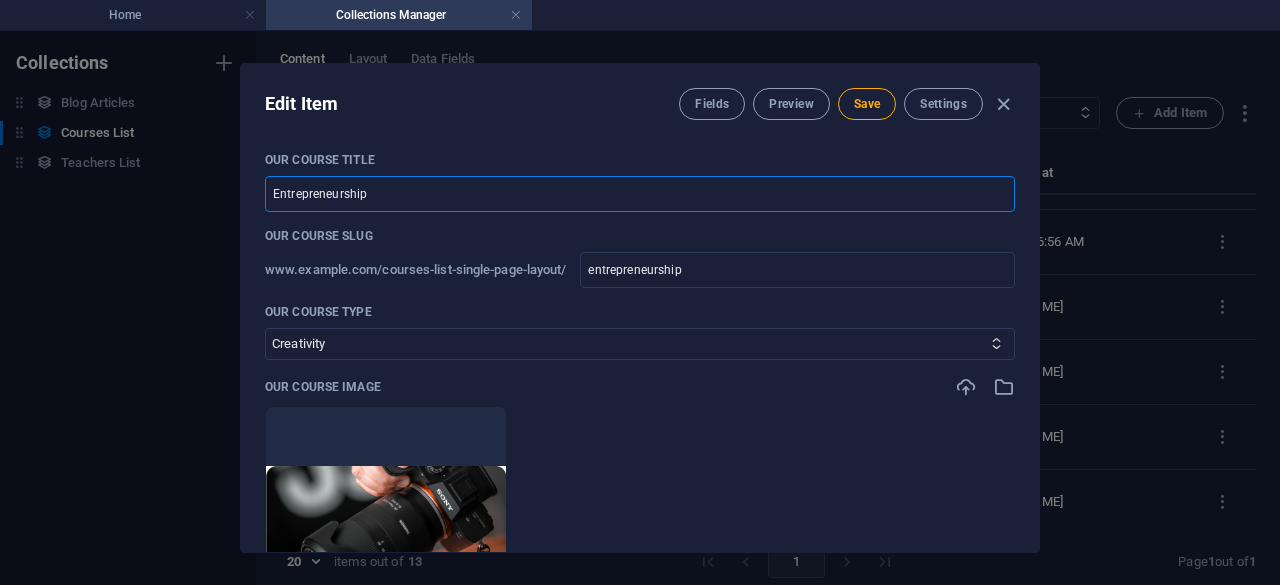 click on "Entrepreneurship" at bounding box center [640, 194] 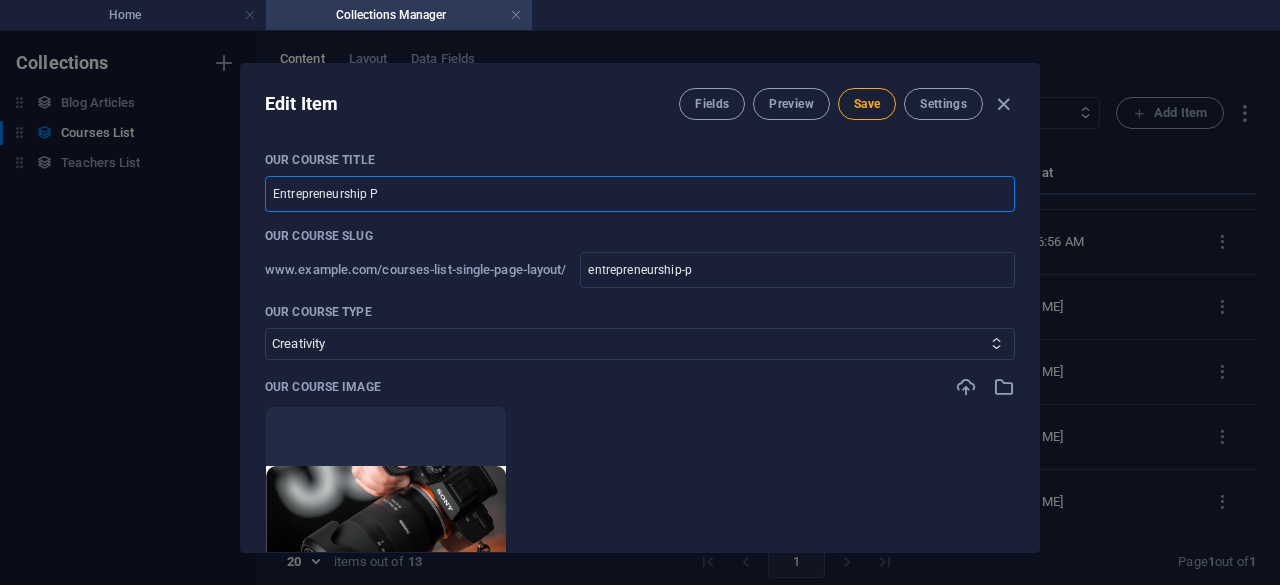 type on "entrepreneurship-p" 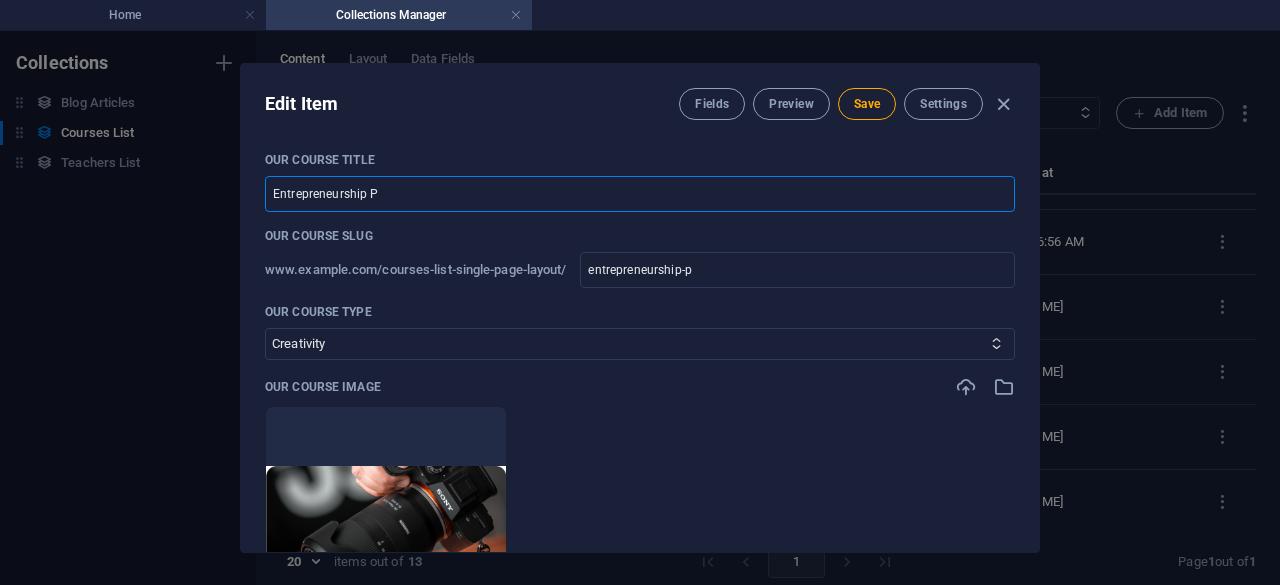 type on "Entrepreneurship Pr" 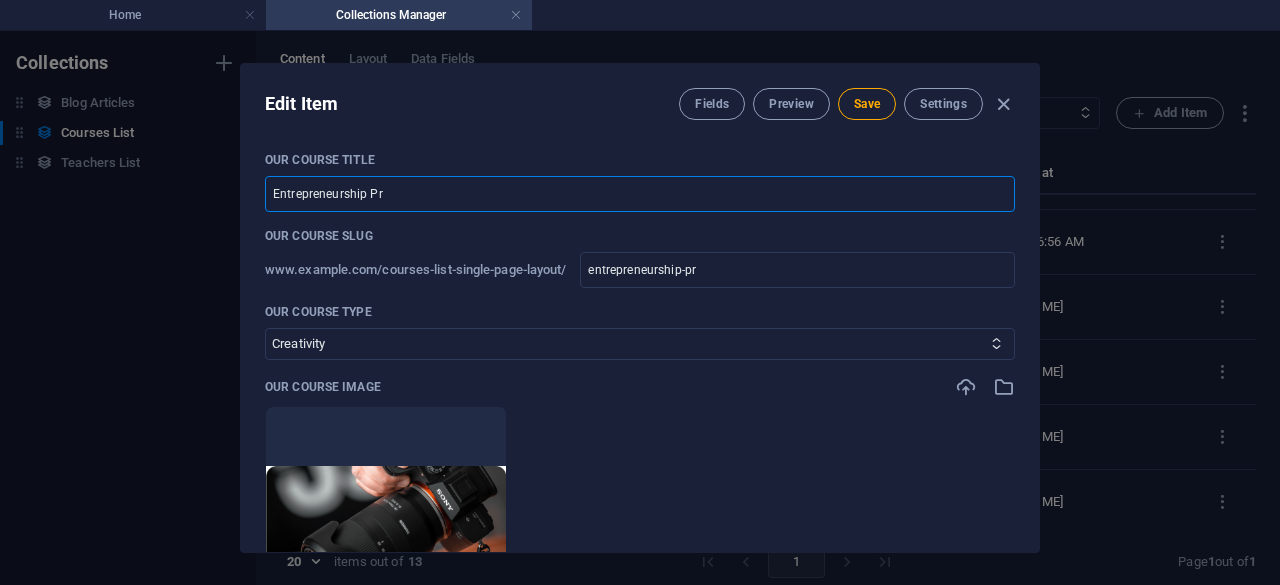 type on "Entrepreneurship Pro" 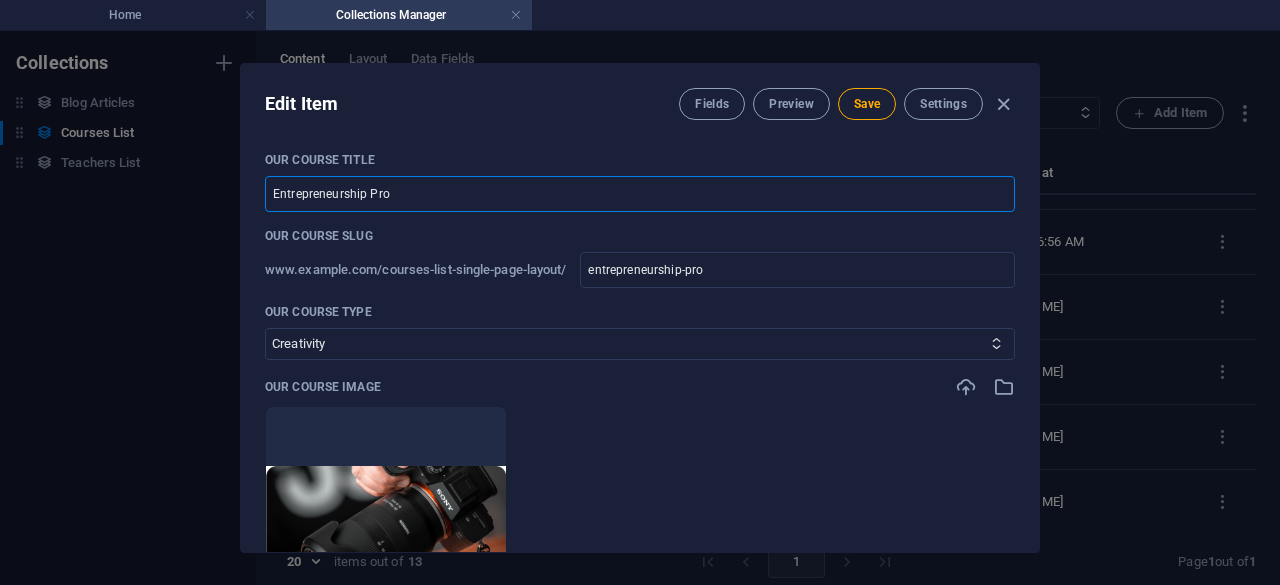 type on "Entrepreneurship Prog" 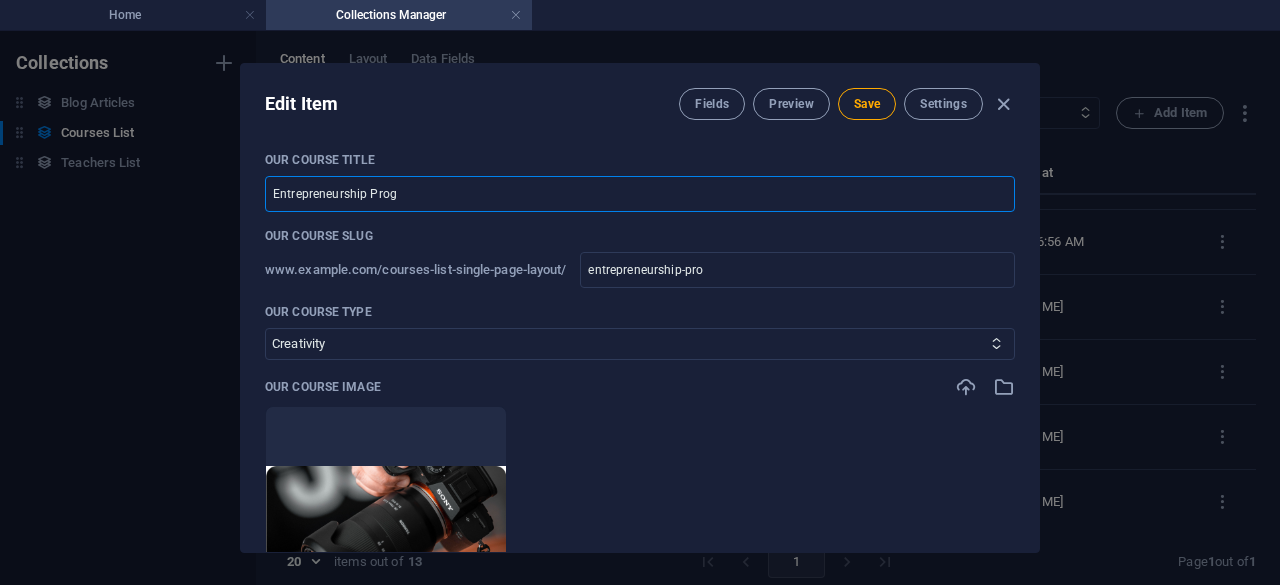 type on "entrepreneurship-prog" 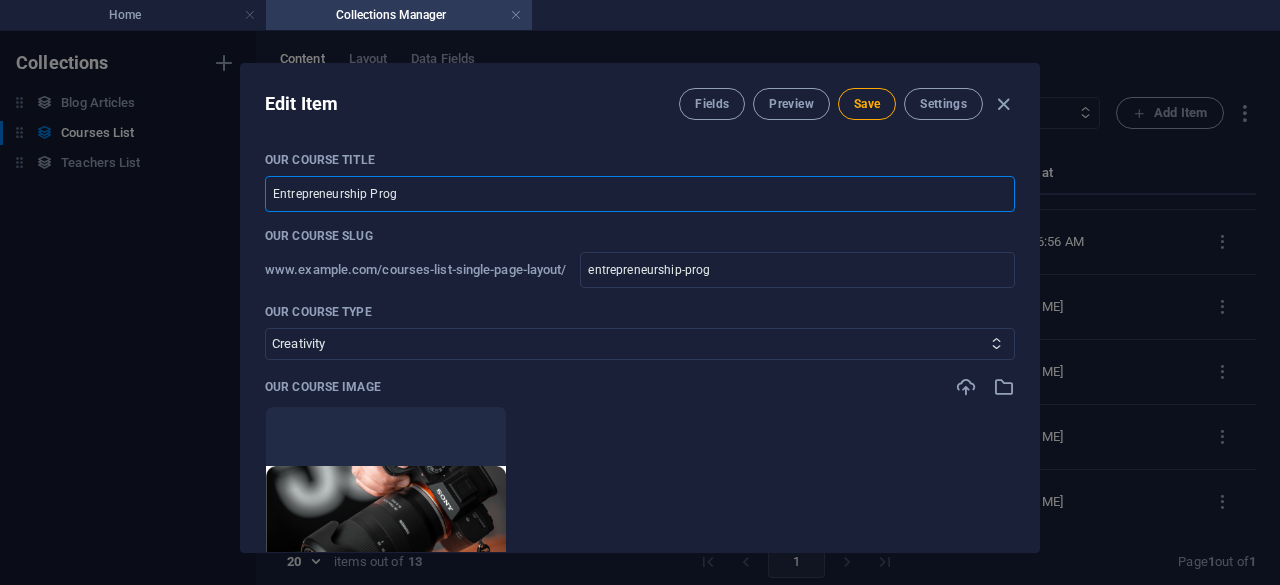 type on "Entrepreneurship Progr" 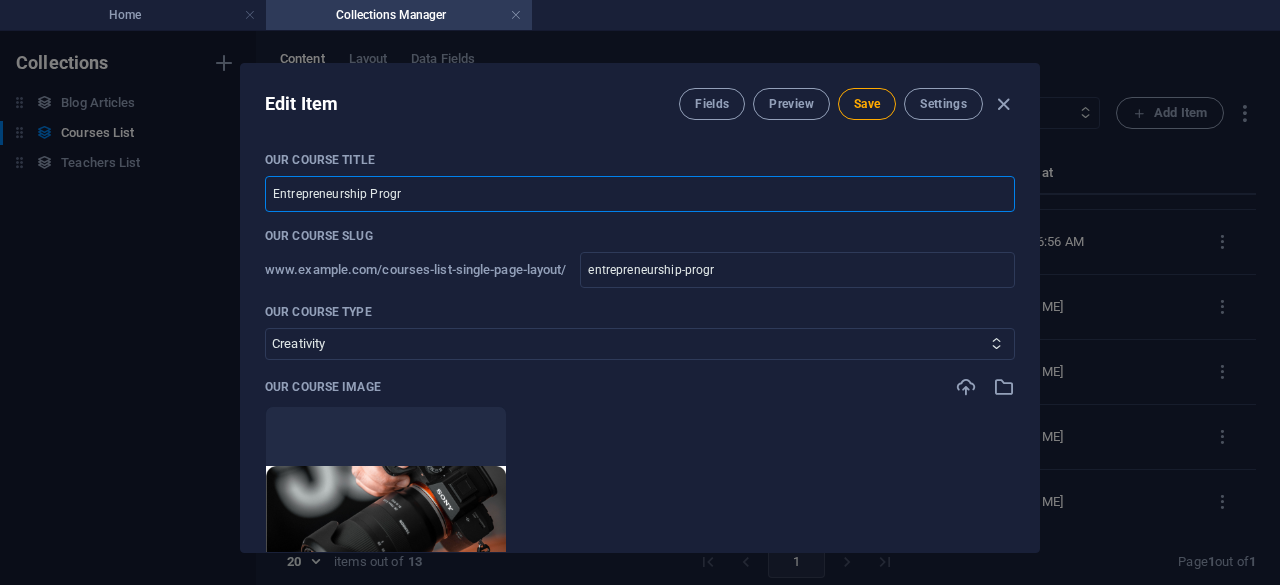 type on "Entrepreneurship Progra" 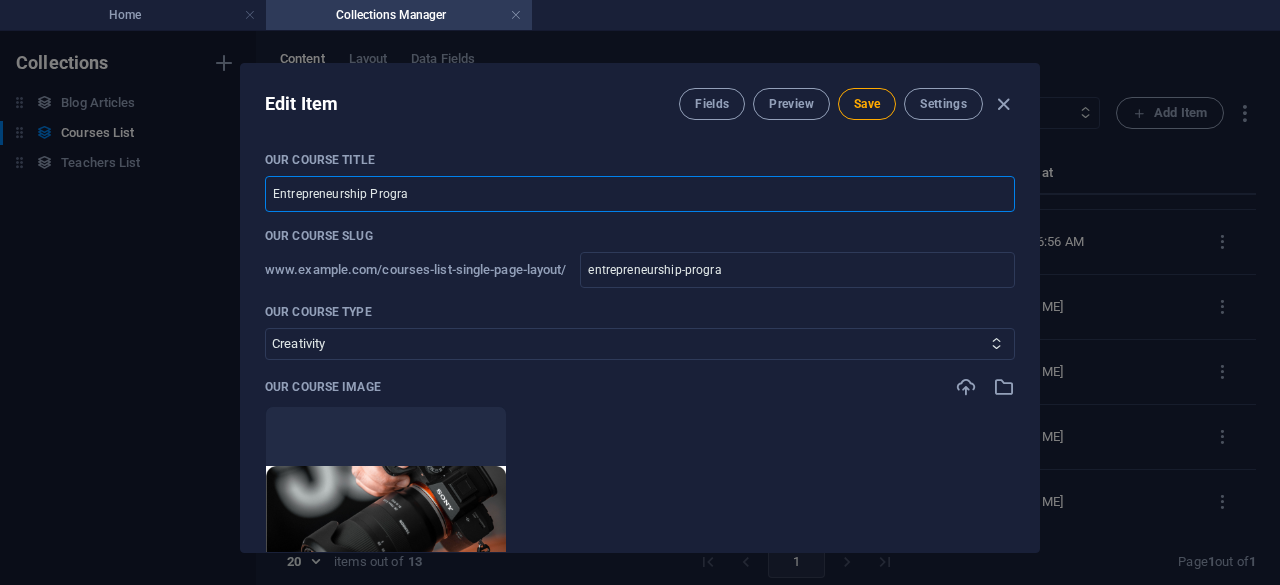 type on "Entrepreneurship Program" 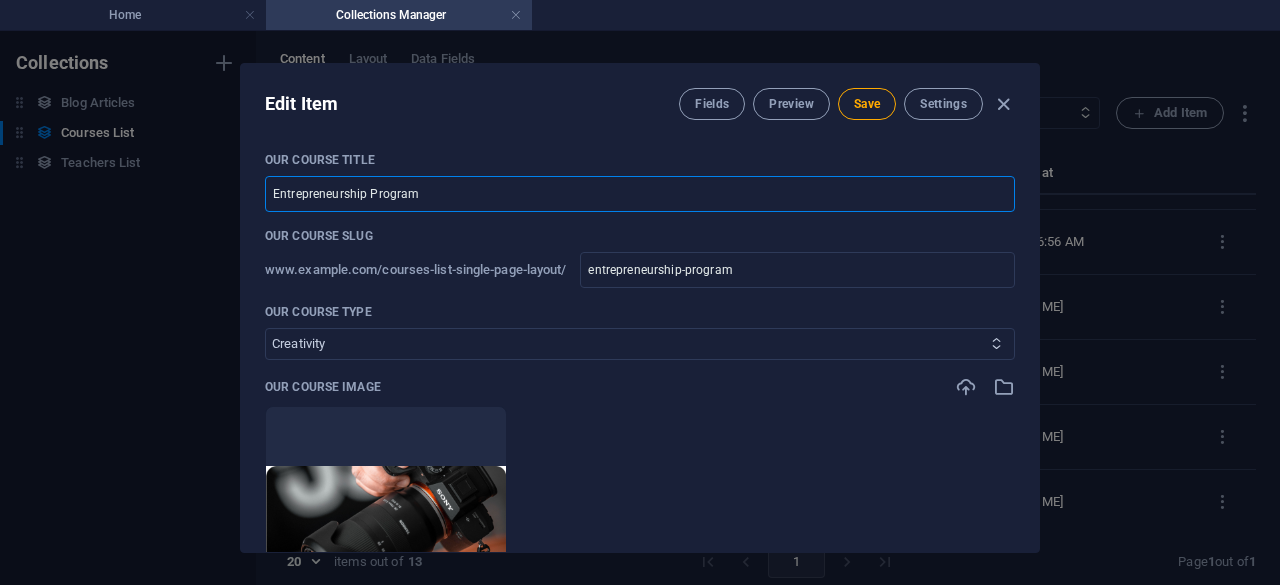 type on "Entrepreneurship Program" 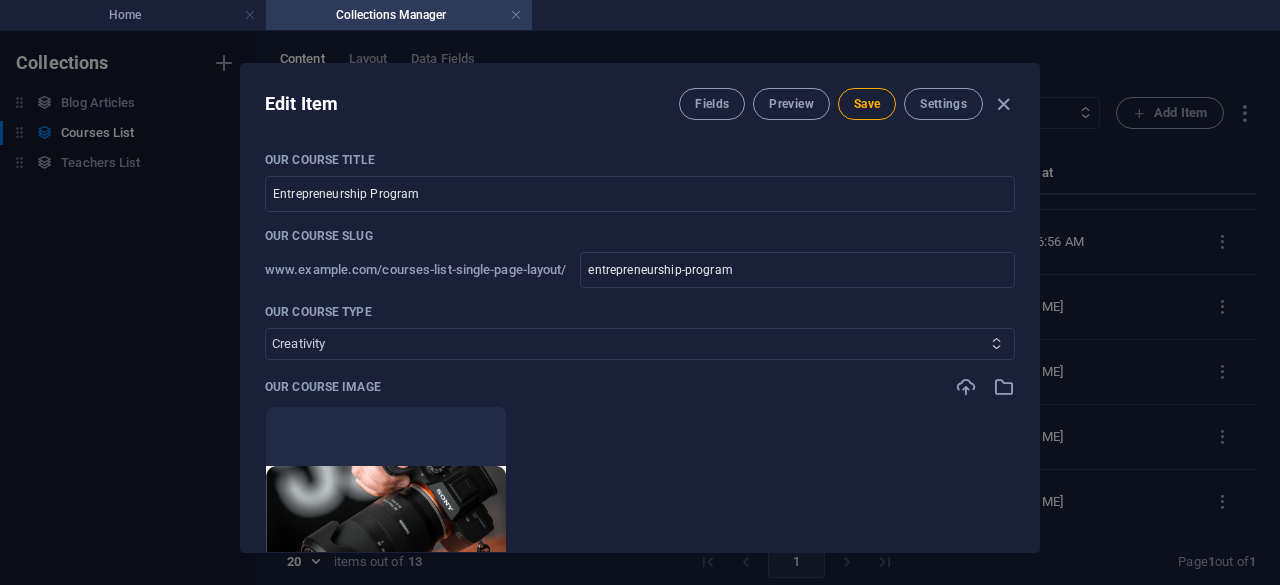 click on "Business/Finances Creativity Programming Psychology Science Speaking Management Marketing Design" at bounding box center [640, 344] 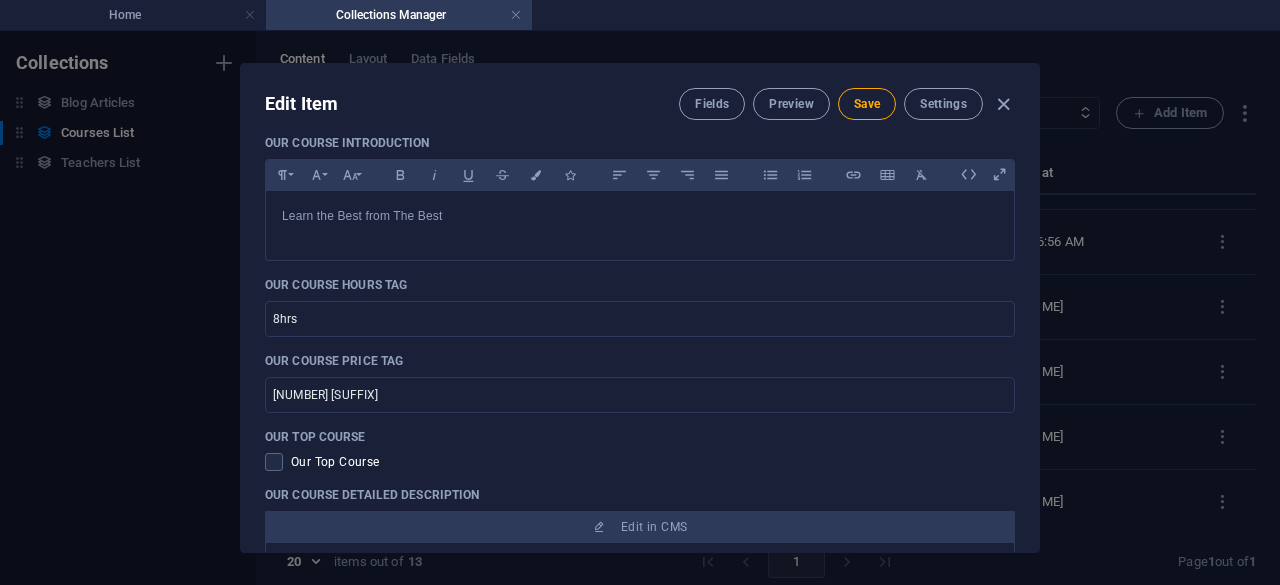 scroll, scrollTop: 554, scrollLeft: 0, axis: vertical 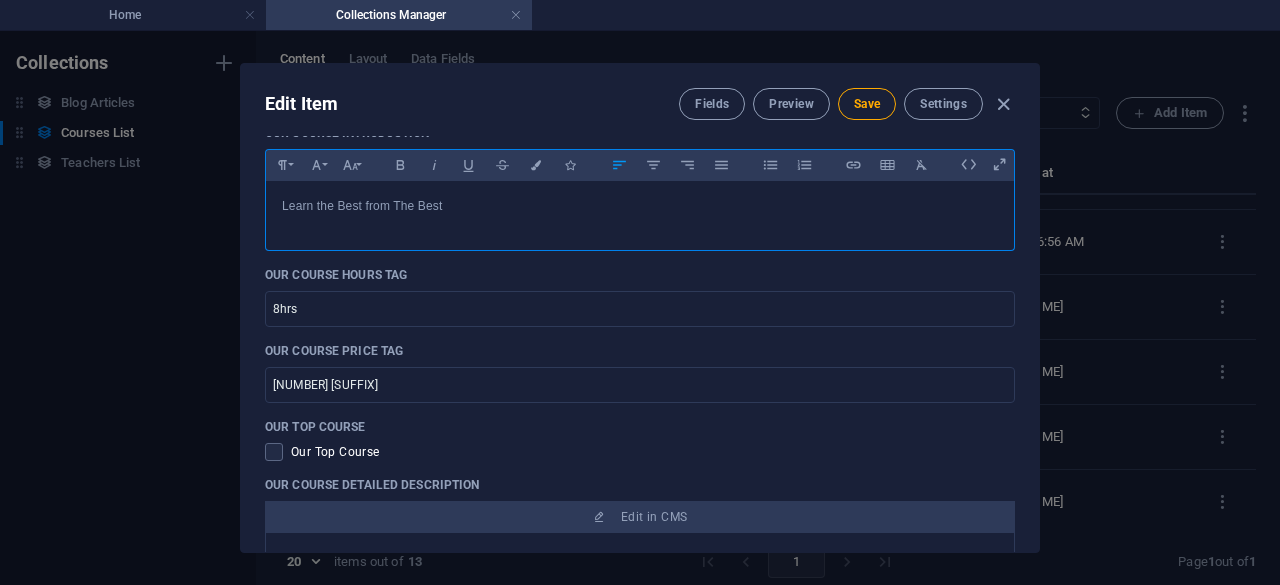 click on "Learn the Best from The Best" at bounding box center (640, 206) 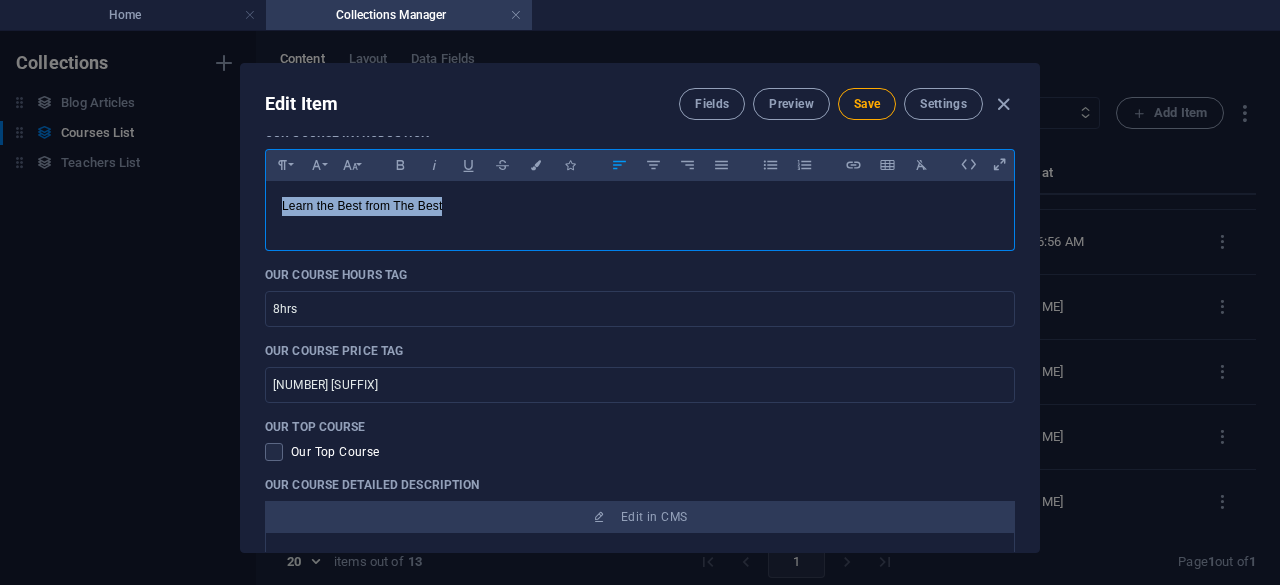 drag, startPoint x: 486, startPoint y: 207, endPoint x: 244, endPoint y: 209, distance: 242.00827 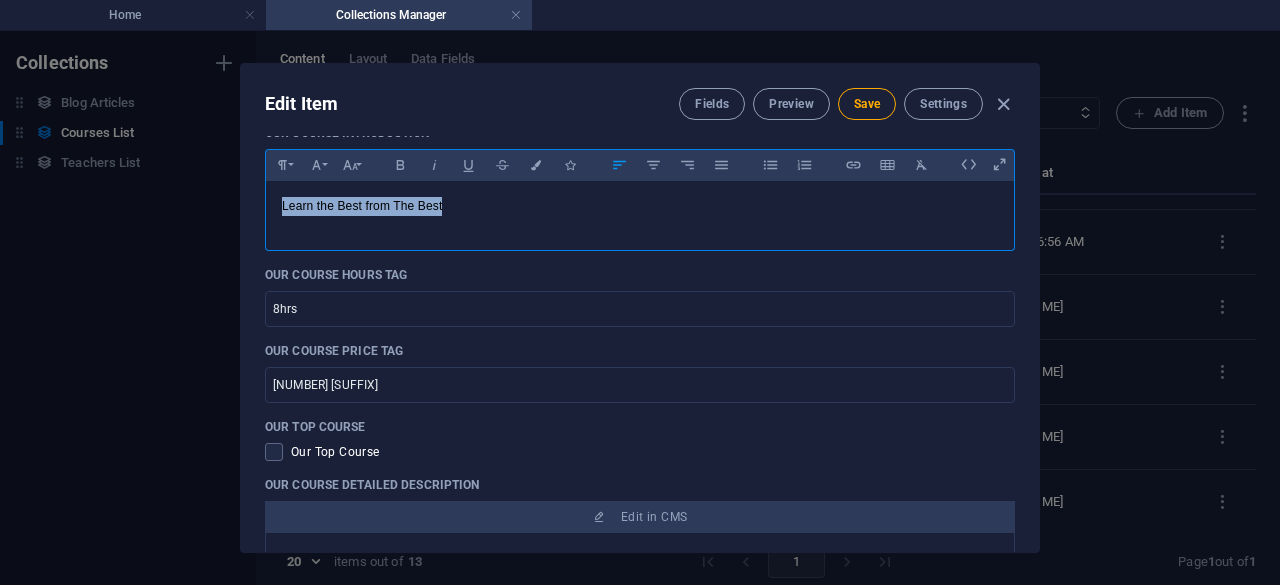 type 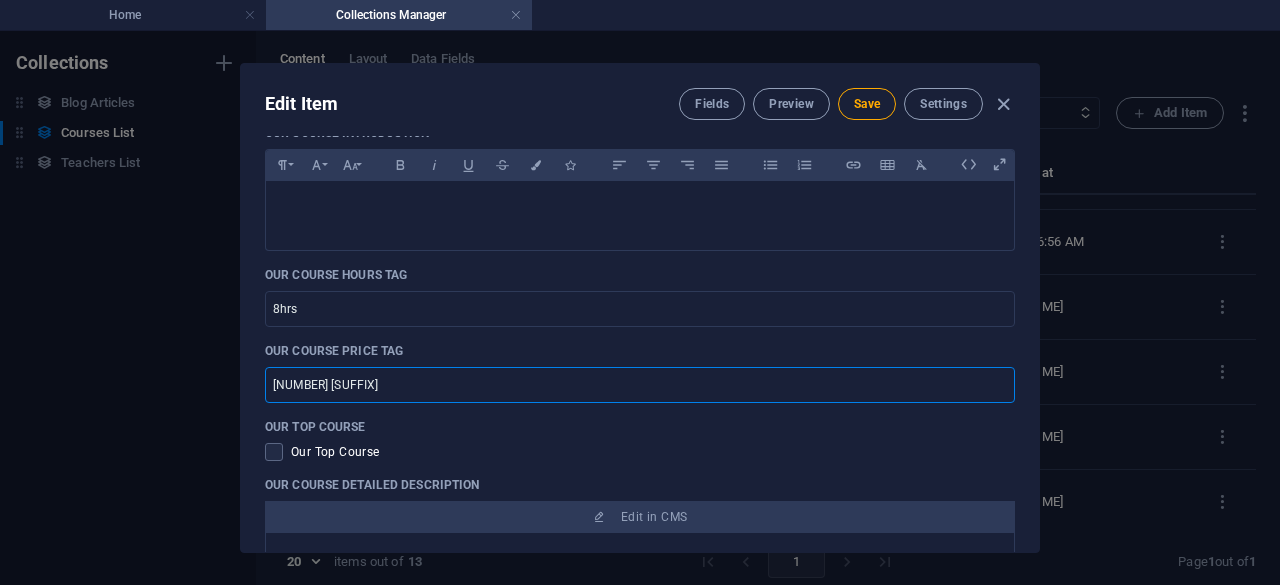 drag, startPoint x: 292, startPoint y: 383, endPoint x: 255, endPoint y: 382, distance: 37.01351 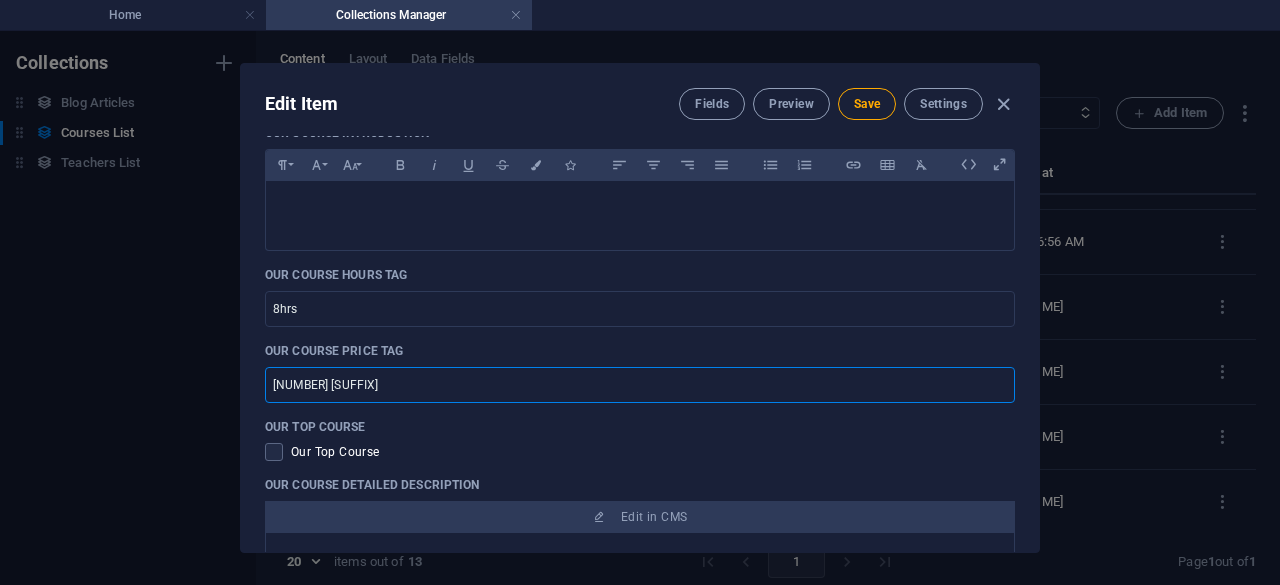 click on "Our Course Title Entrepreneurship Program ​ Our Course Slug www.example.com/courses-list-single-page-layout/ entrepreneurship-program ​ Our Course Type Business/Finances Creativity Programming Psychology Science Speaking Management Marketing Design Our Course Image Drop files here to upload them instantly Our Course Introduction Paragraph Format Normal Heading 1 Heading 2 Heading 3 Heading 4 Heading 5 Heading 6 Code Font Family Arial Georgia Impact Tahoma Times New Roman Verdana Font Size 8 9 10 11 12 14 18 24 30 36 48 60 72 96 Bold Italic Underline Strikethrough Colors Icons Align Left Align Center Align Right Align Justify Unordered List Ordered List Insert Link Insert Table Clear Formatting ​ Our Course Hours Tag 8hrs ​ Our Course Price Tag 899 MT ​ Our Top Course Our Top Course Our Course Detailed Description Edit in CMS Graphics Design Online videos Active community Downloadable resources More about the course $499.00 USD Contact Us Level: Begginer Duration: 5h 42min Videos: 67 8 Add Field" at bounding box center [640, 344] 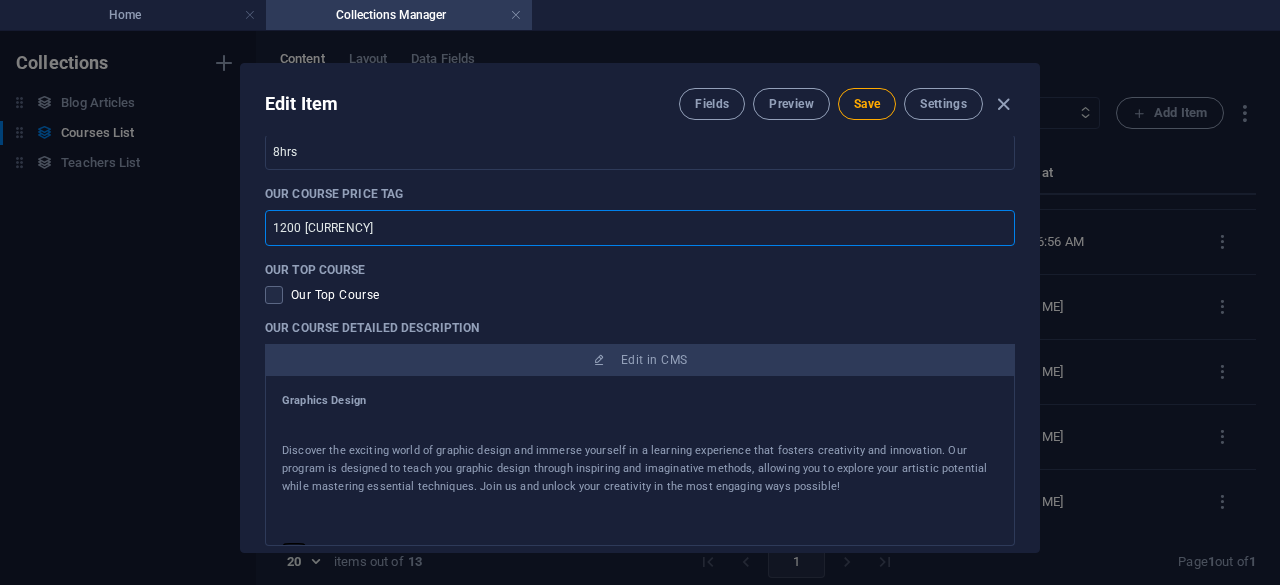 scroll, scrollTop: 725, scrollLeft: 0, axis: vertical 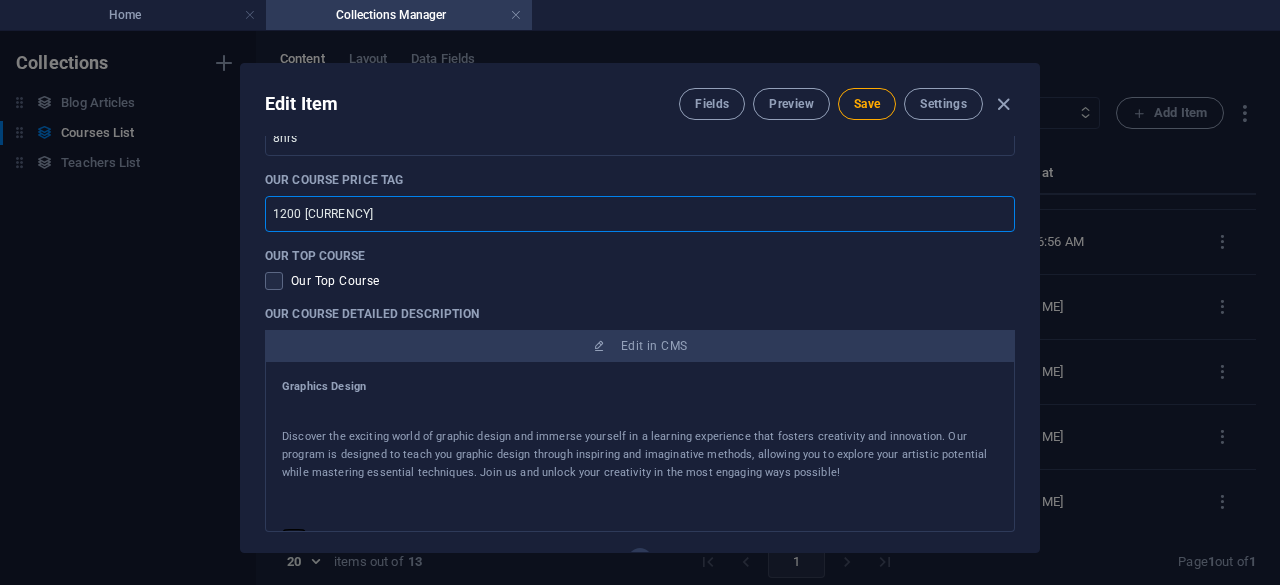 type on "1200 [CURRENCY]" 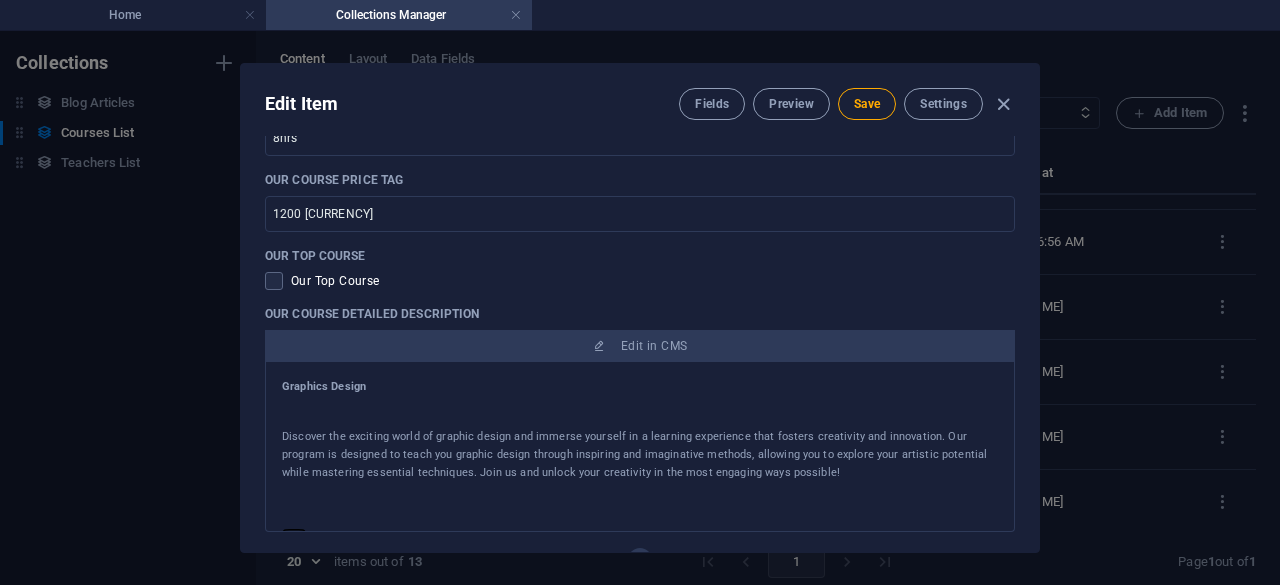 click on "Graphics Design" at bounding box center [640, 387] 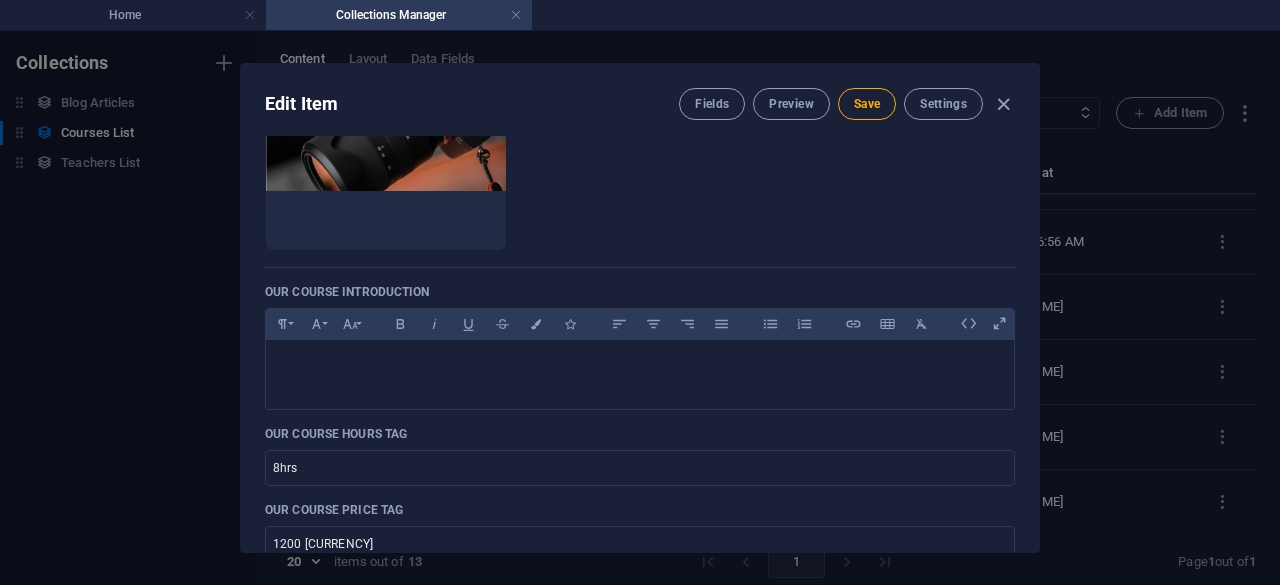 scroll, scrollTop: 397, scrollLeft: 0, axis: vertical 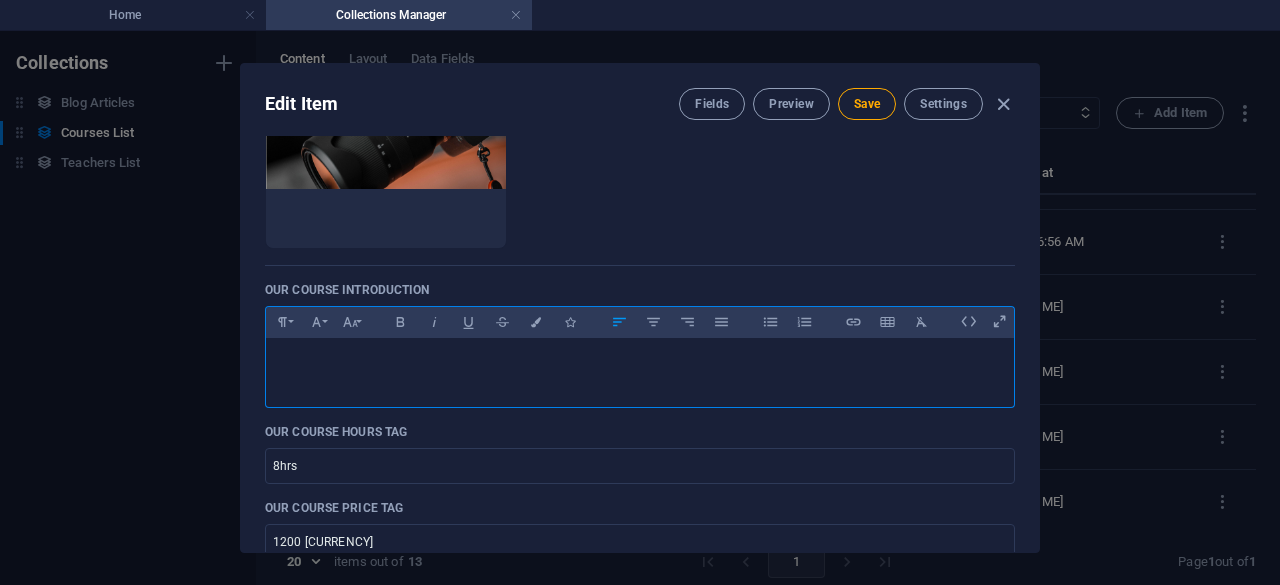 click on "​" at bounding box center (640, 368) 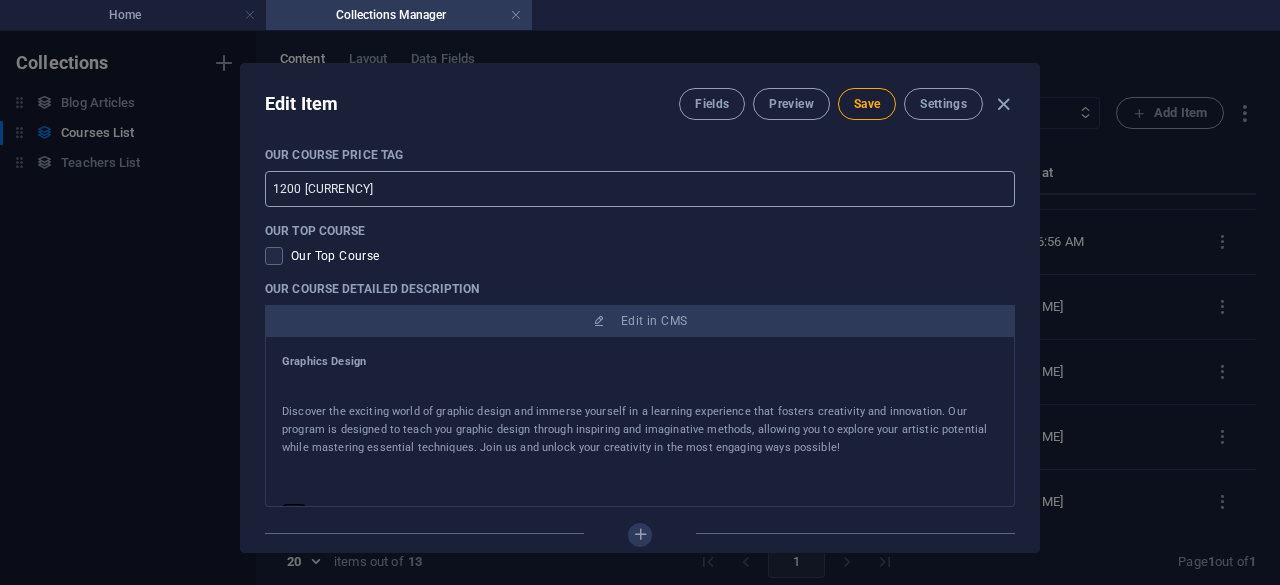 scroll, scrollTop: 760, scrollLeft: 0, axis: vertical 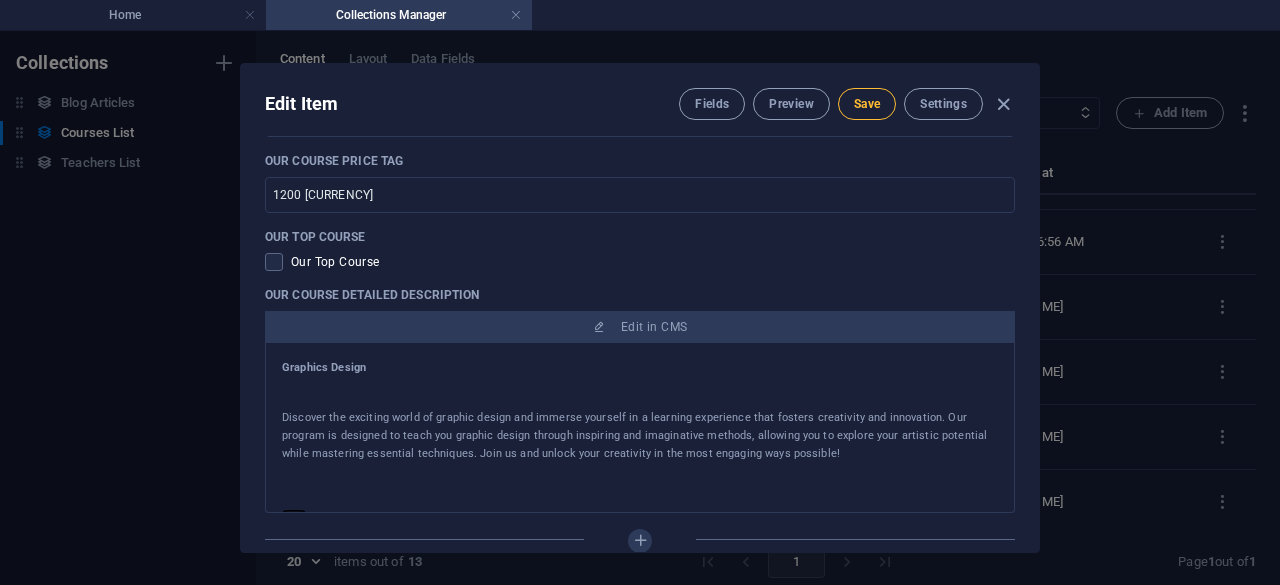 click on "Save" at bounding box center [867, 104] 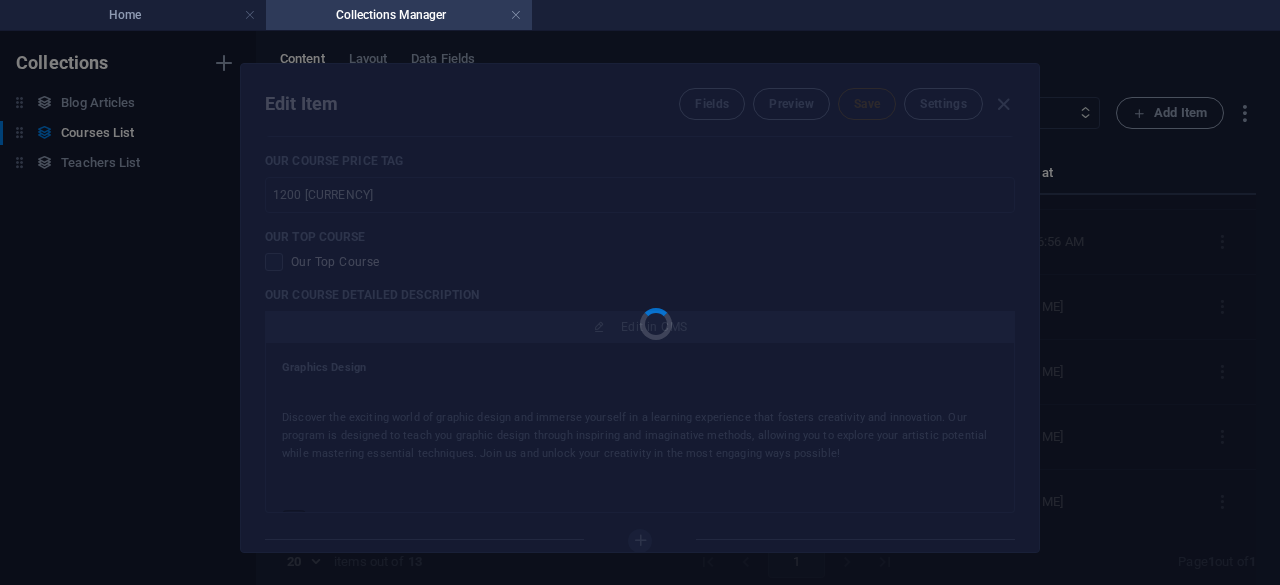 type on "entrepreneurship-program" 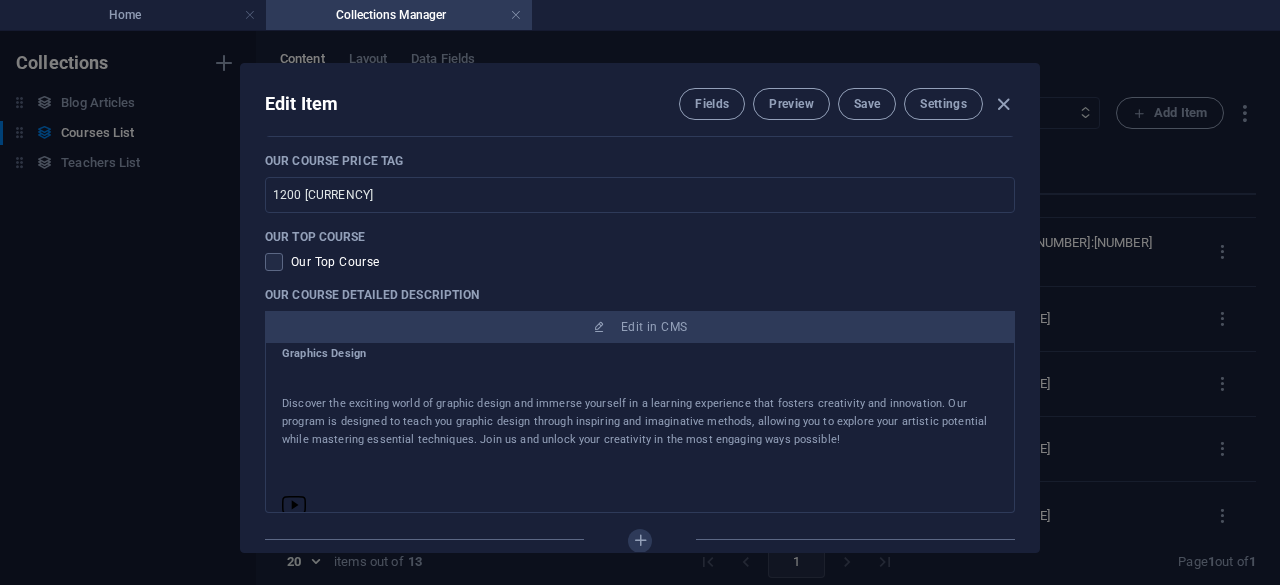 scroll, scrollTop: 0, scrollLeft: 0, axis: both 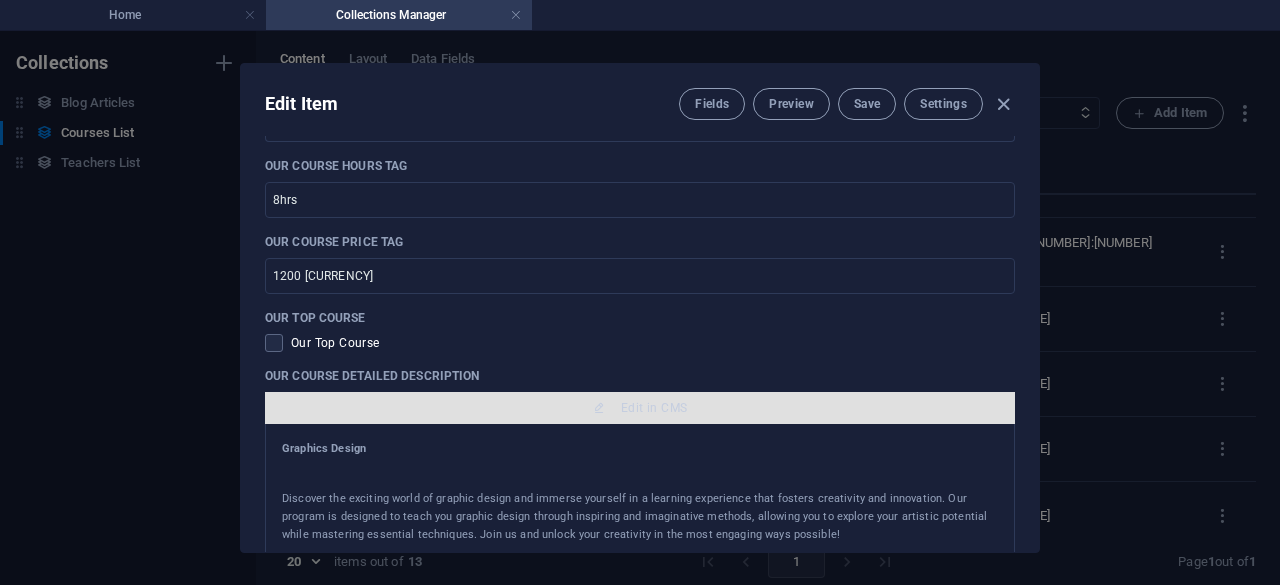 click on "Edit in CMS" at bounding box center [654, 408] 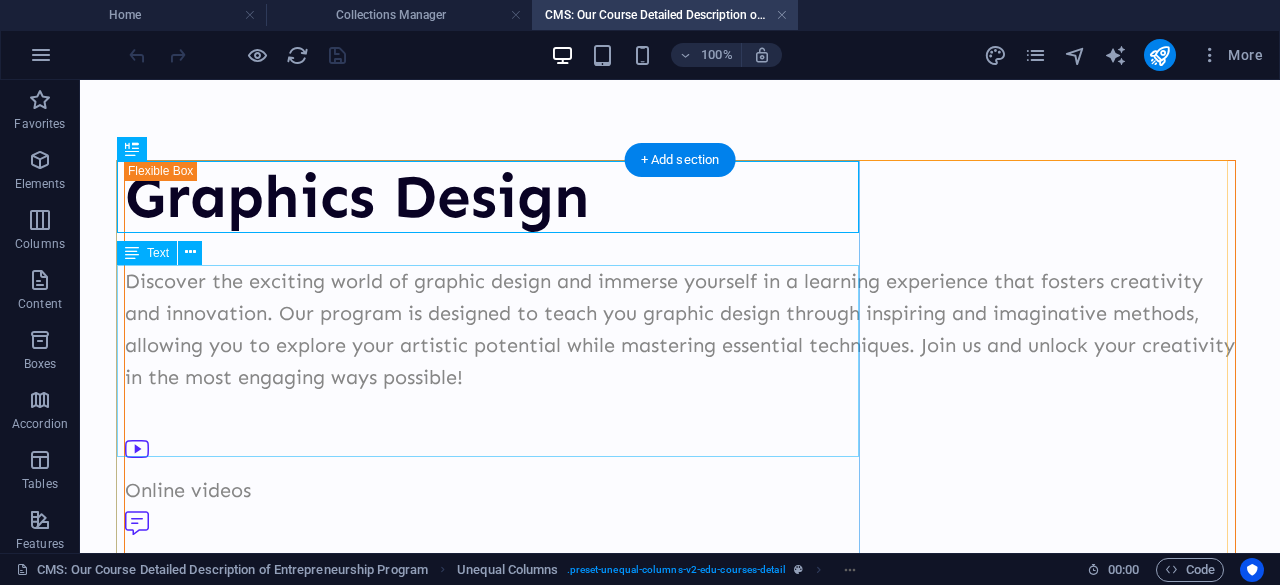 scroll, scrollTop: 0, scrollLeft: 0, axis: both 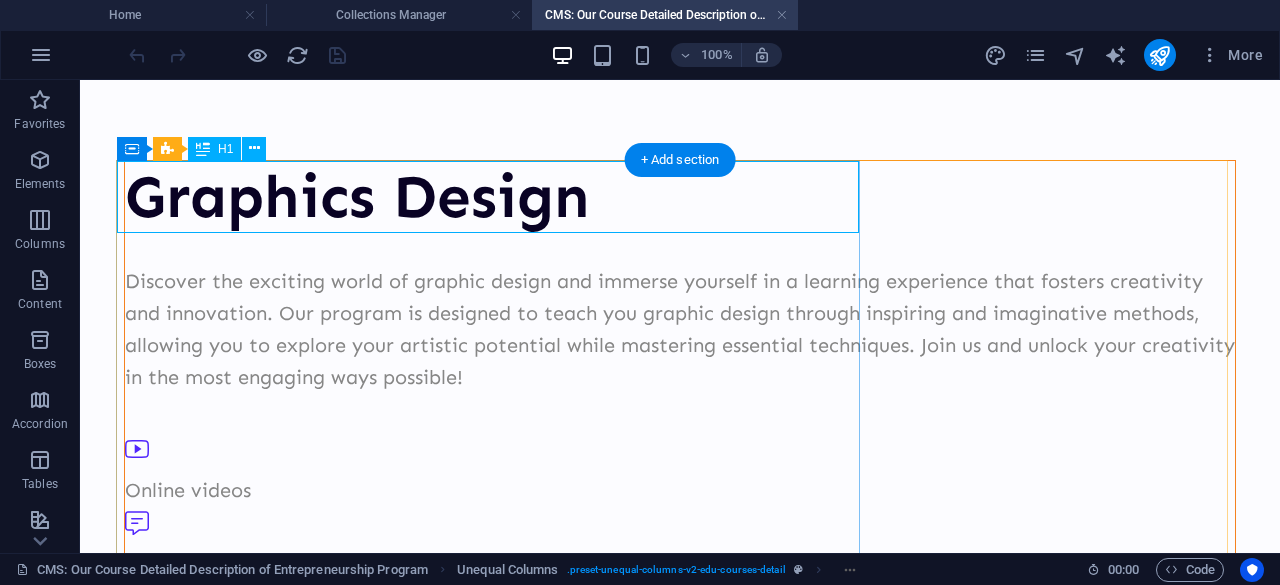 click on "Graphics Design" at bounding box center [680, 197] 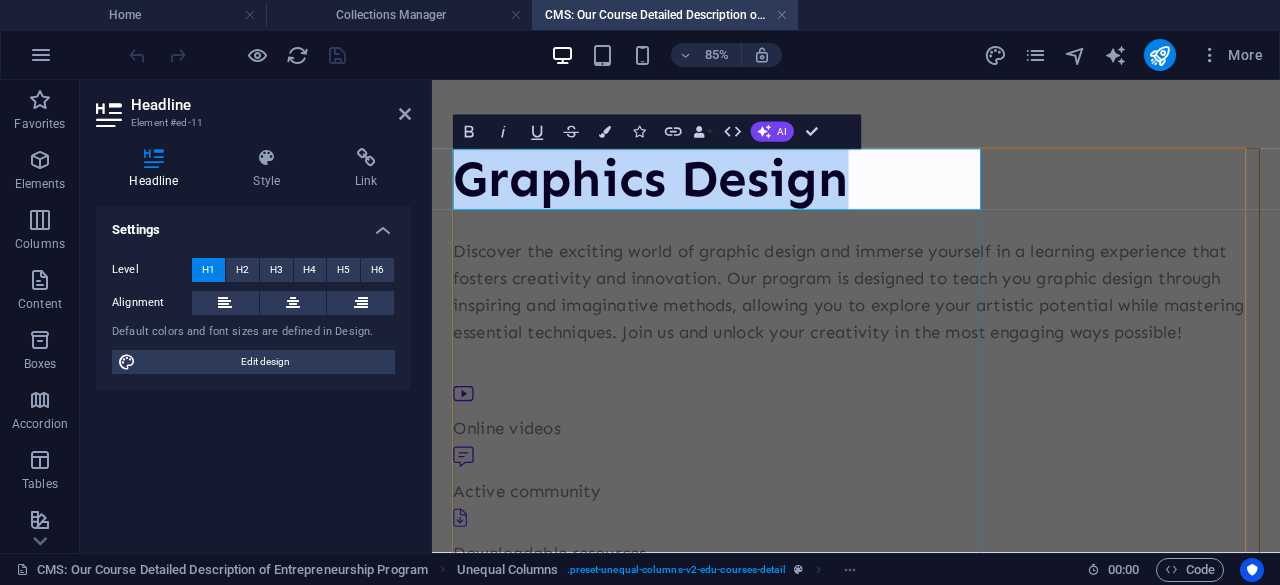 type 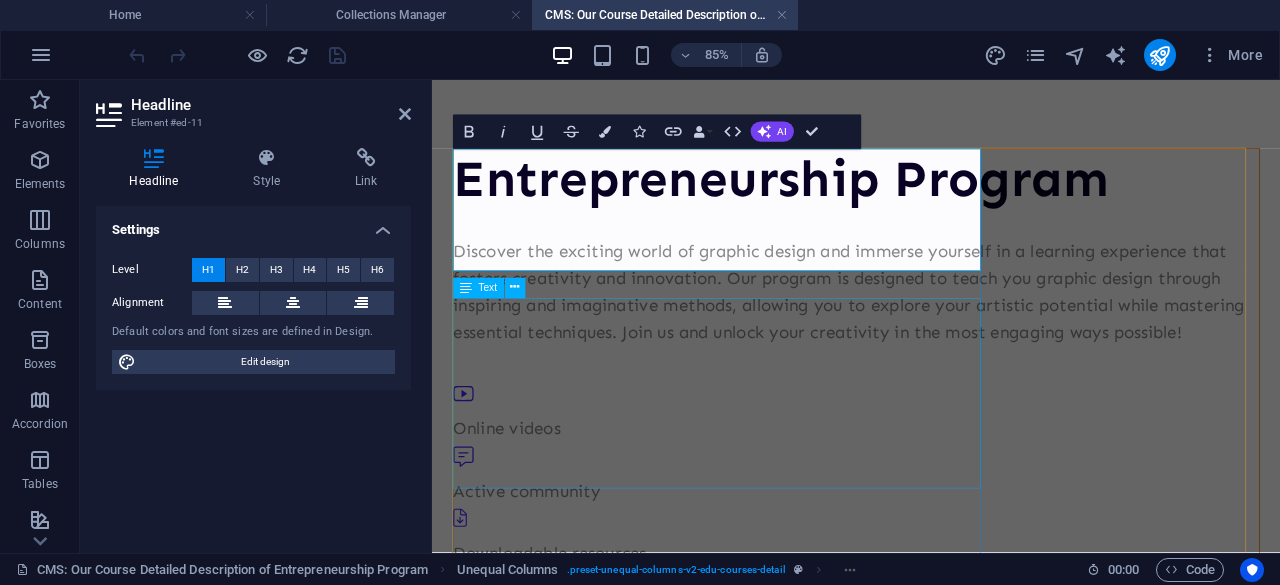click on "Discover the exciting world of graphic design and immerse yourself in a learning experience that fosters creativity and innovation. Our program is designed to teach you graphic design through inspiring and imaginative methods, allowing you to explore your artistic potential while mastering essential techniques. Join us and unlock your creativity in the most engaging ways possible!" at bounding box center [931, 329] 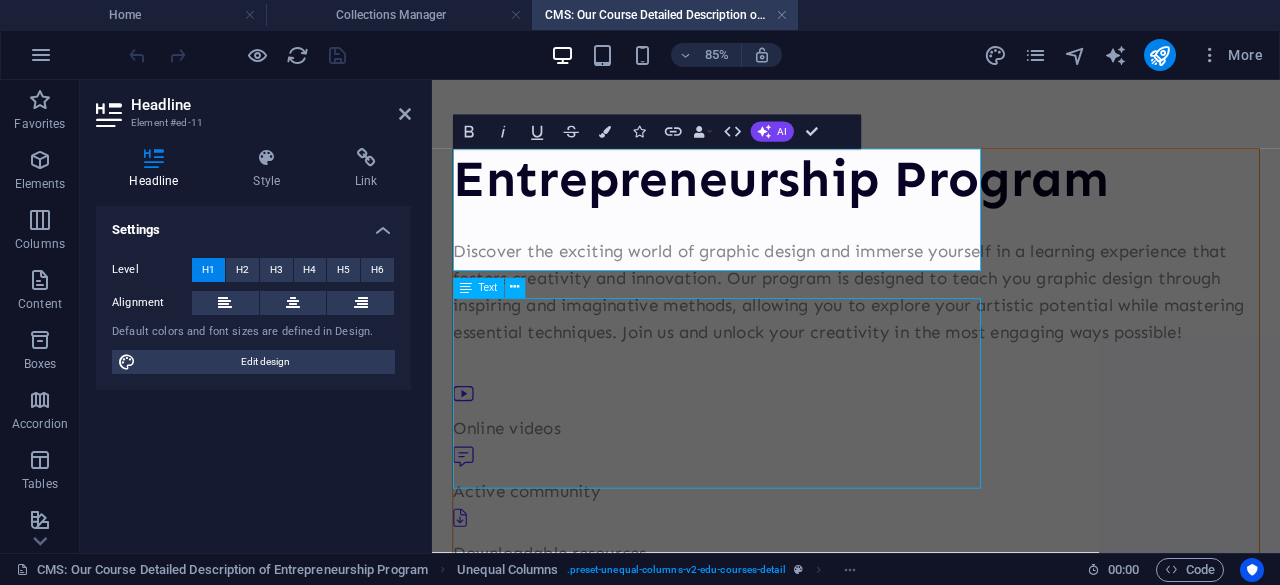 click on "Discover the exciting world of graphic design and immerse yourself in a learning experience that fosters creativity and innovation. Our program is designed to teach you graphic design through inspiring and imaginative methods, allowing you to explore your artistic potential while mastering essential techniques. Join us and unlock your creativity in the most engaging ways possible!" at bounding box center (931, 329) 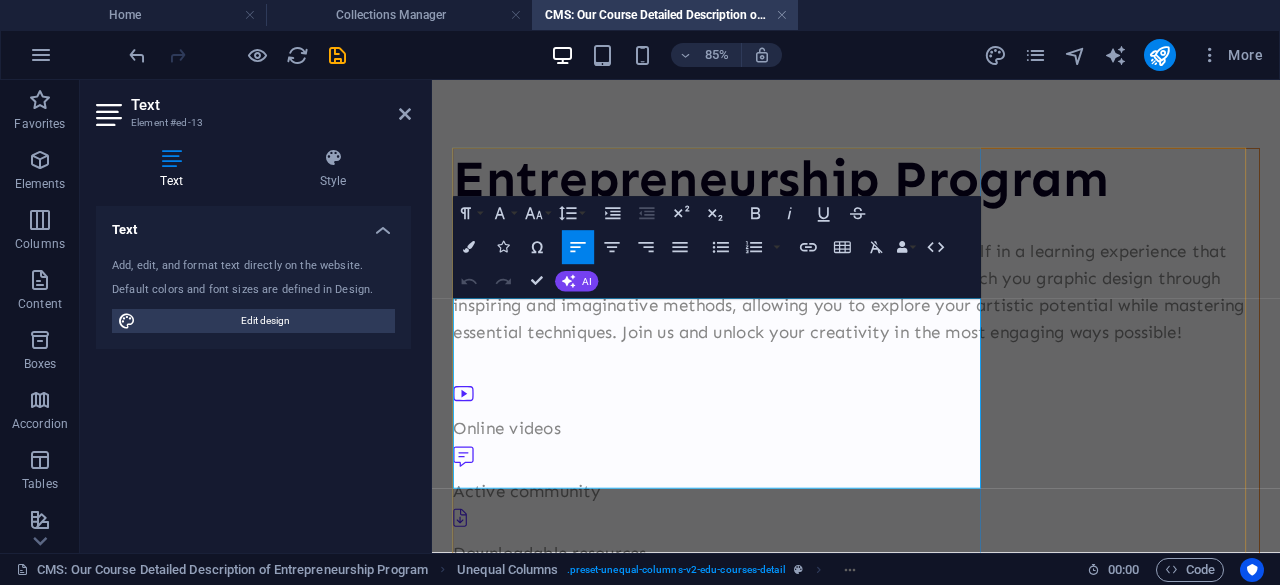 click on "Entrepreneurship Program Discover the exciting world of graphic design and immerse yourself in a learning experience that fosters creativity and innovation. Our program is designed to teach you graphic design through inspiring and imaginative methods, allowing you to explore your artistic potential while mastering essential techniques. Join us and unlock your creativity in the most engaging ways possible! Online videos Active community Downloadable resources More about the course" at bounding box center (931, 637) 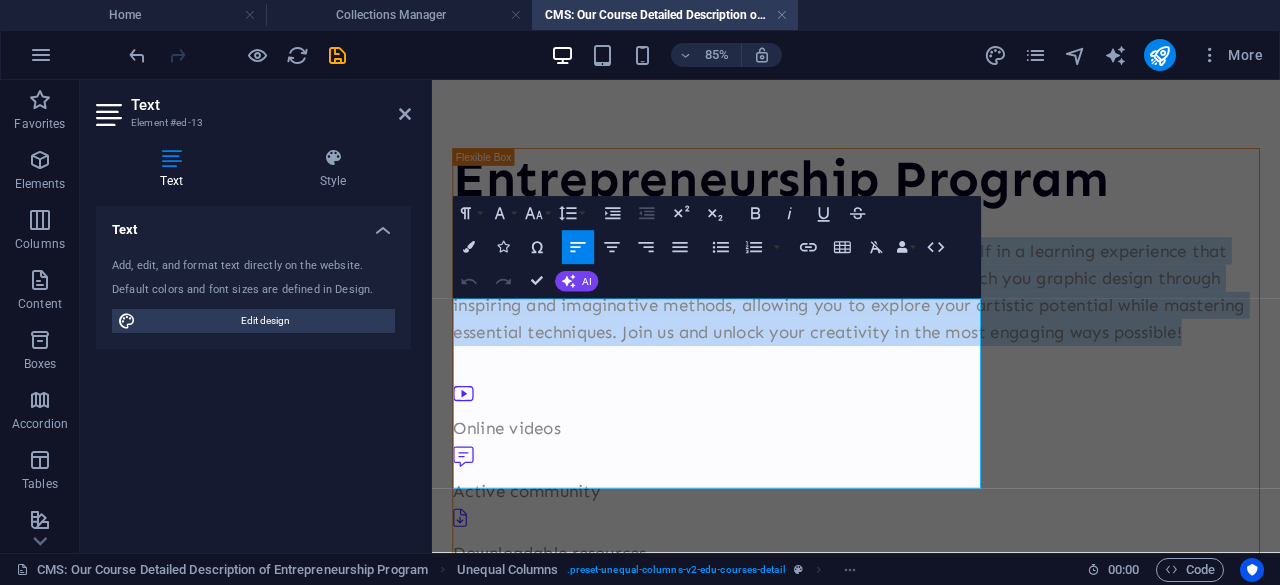 drag, startPoint x: 691, startPoint y: 534, endPoint x: 365, endPoint y: 360, distance: 369.52942 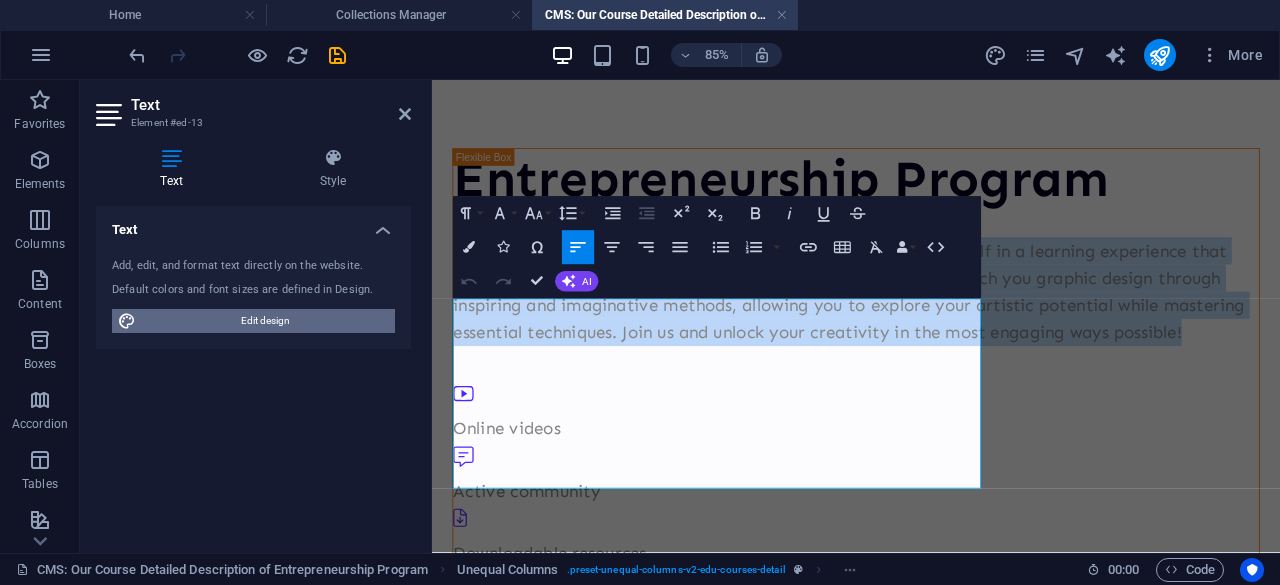 type 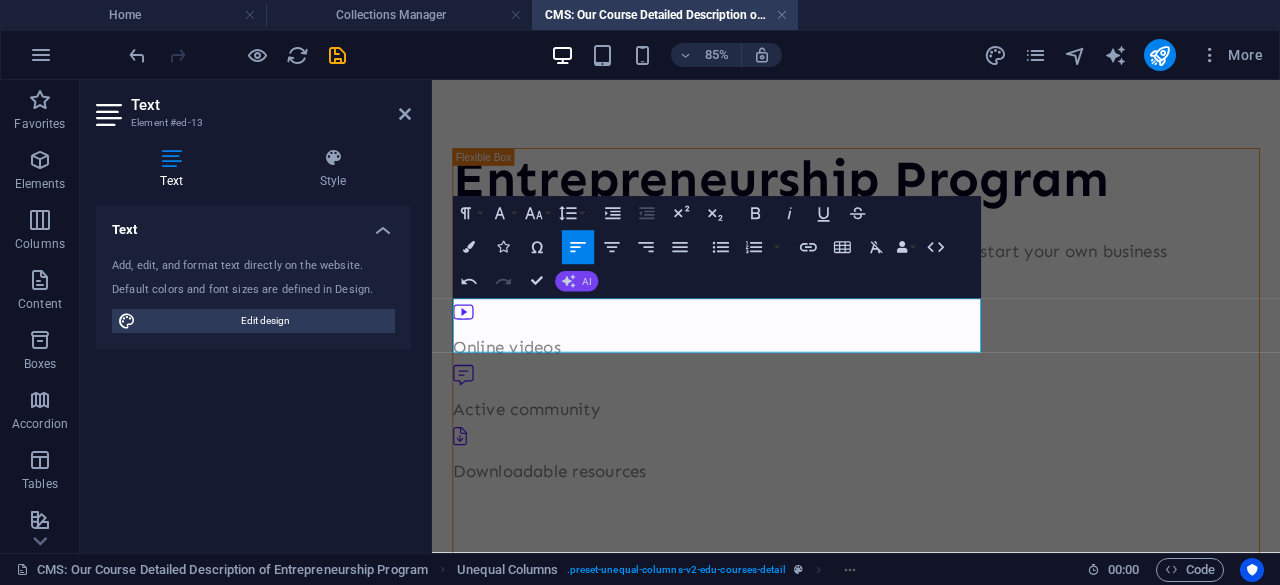 click on "AI" at bounding box center [576, 281] 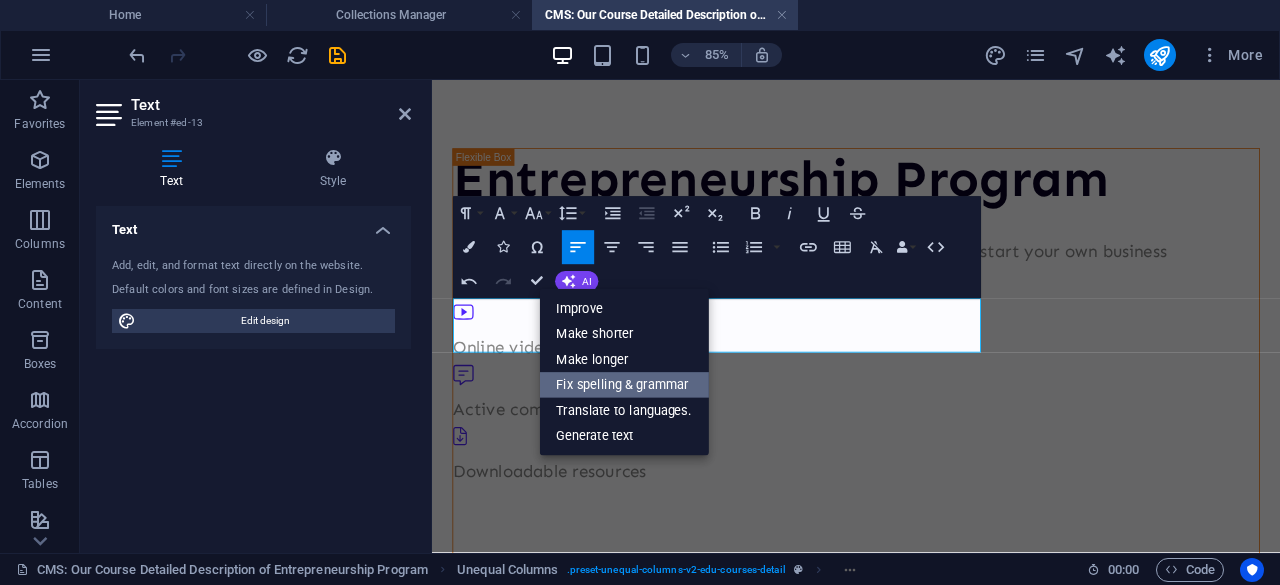 click on "Fix spelling & grammar" at bounding box center (624, 386) 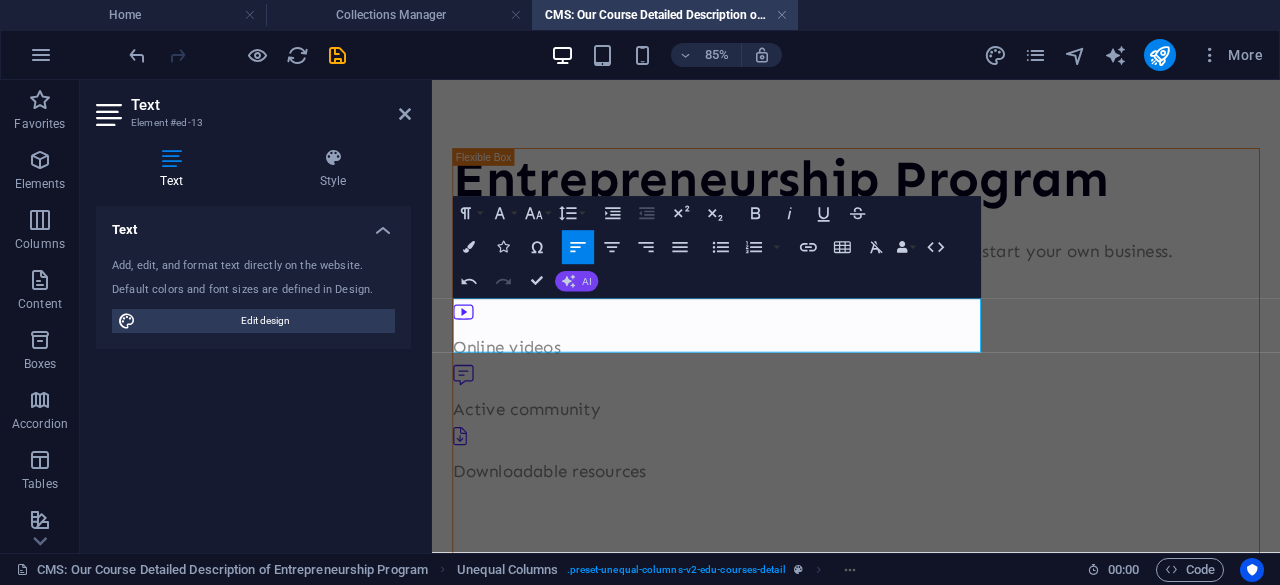 click on "AI" at bounding box center (586, 281) 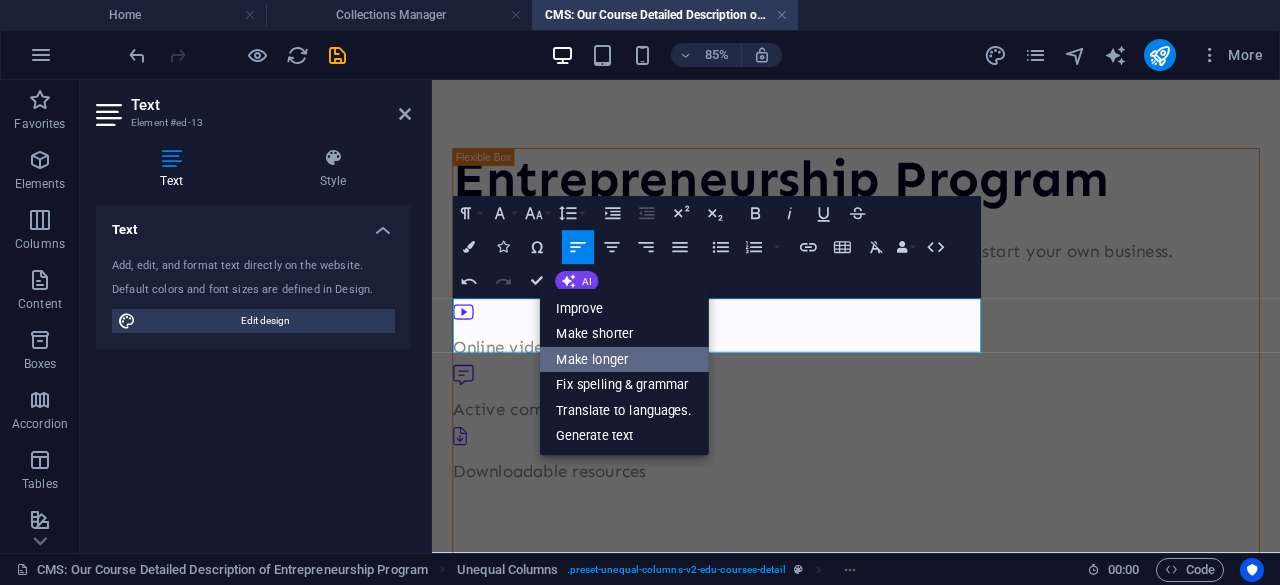 click on "Make longer" at bounding box center (624, 360) 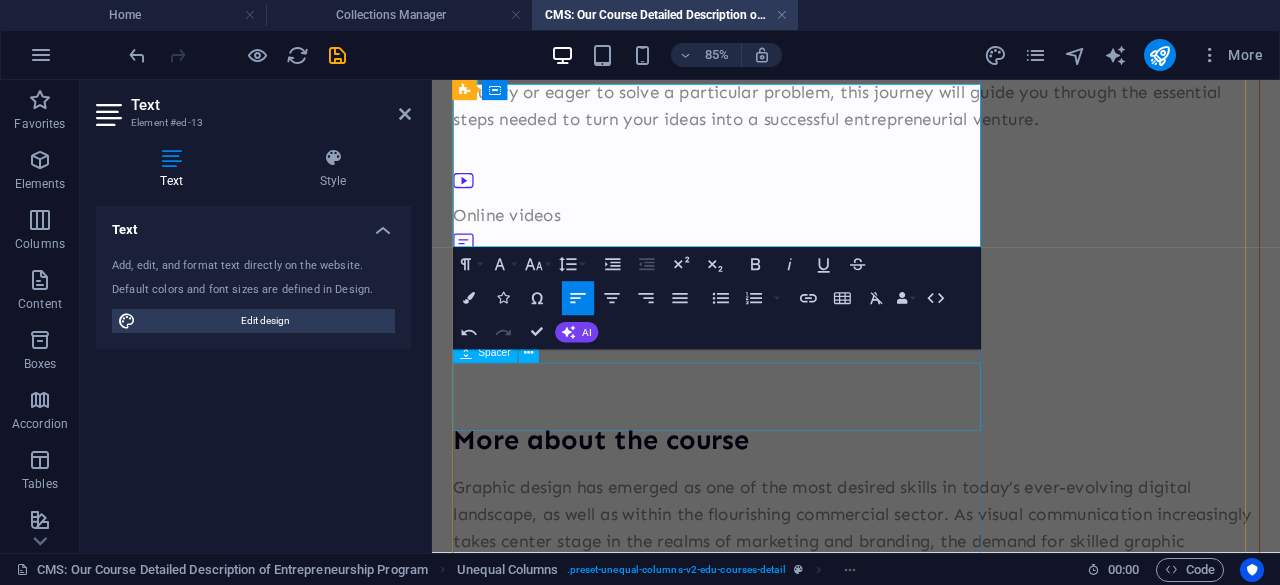scroll, scrollTop: 251, scrollLeft: 0, axis: vertical 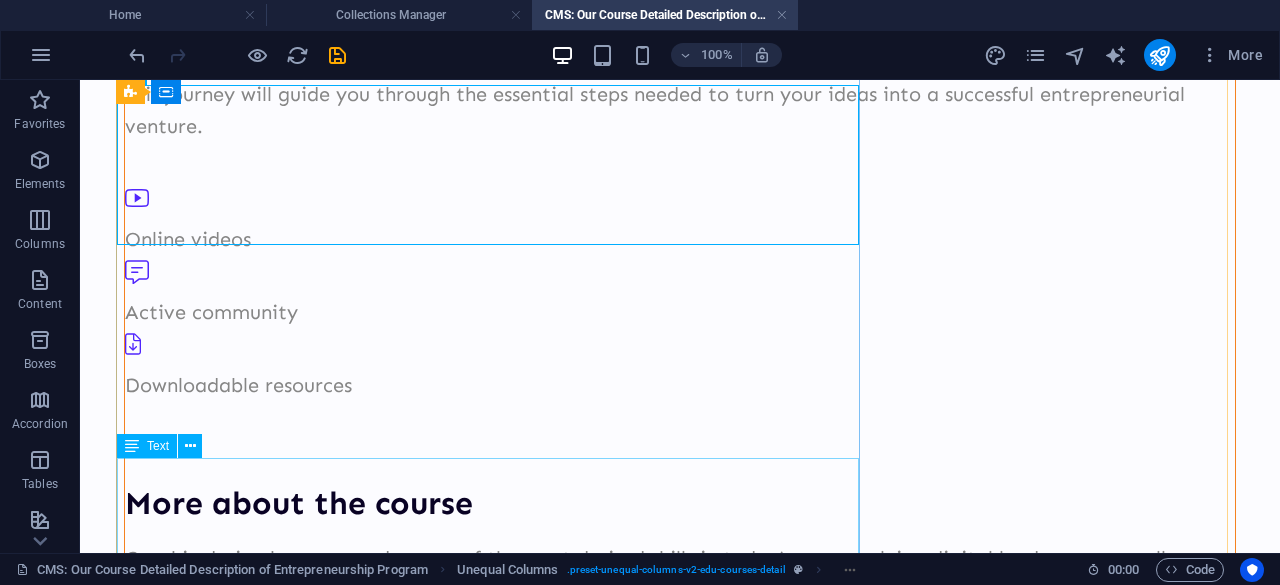 click on "Graphic design has emerged as one of the most desired skills in today’s ever-evolving digital landscape, as well as within the flourishing commercial sector. As visual communication increasingly takes center stage in the realms of marketing and branding, the demand for skilled graphic designers continues to rise at an impressive pace. Organizations across a multitude of industries are beginning to fully understand and appreciate the significant impact that compelling and well-executed graphics can have on their ability to attract and retain customers. With this growing recognition, graphic design has become an indispensable skill for individuals aspiring to succeed and stand out in a highly competitive marketplace. Embracing this art form not only enhances a brand’s identity but also plays a crucial role in effectively conveying messages to target audiences. As a result, the relevance of graphic design in modern business practices cannot be overstated." at bounding box center [680, 686] 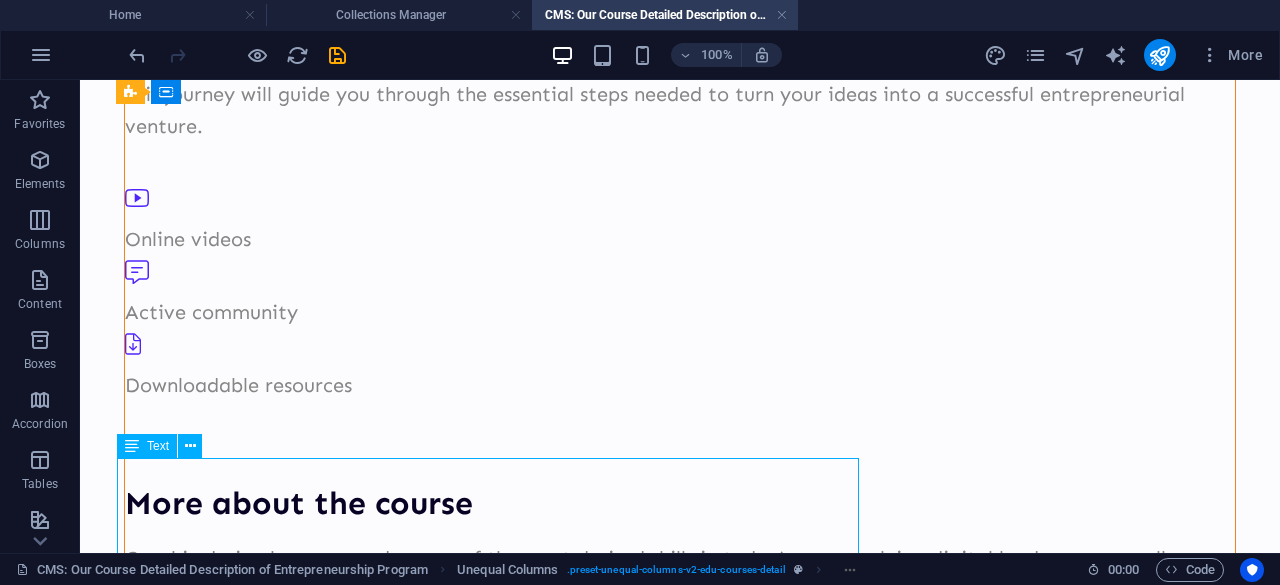 drag, startPoint x: 456, startPoint y: 504, endPoint x: 108, endPoint y: 579, distance: 355.99017 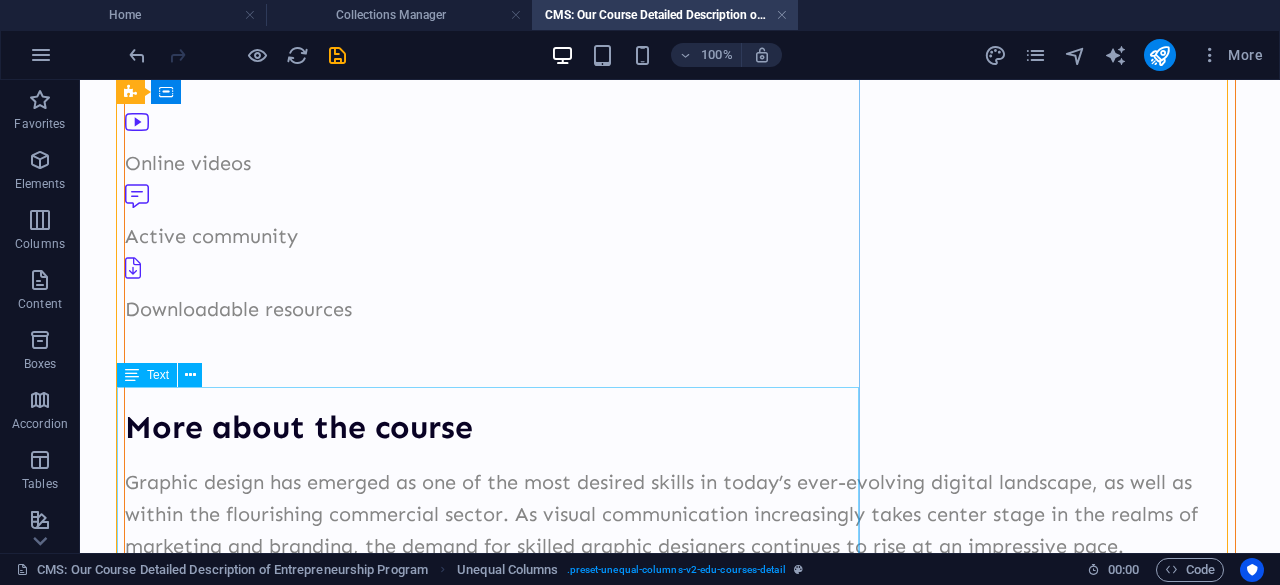 scroll, scrollTop: 331, scrollLeft: 0, axis: vertical 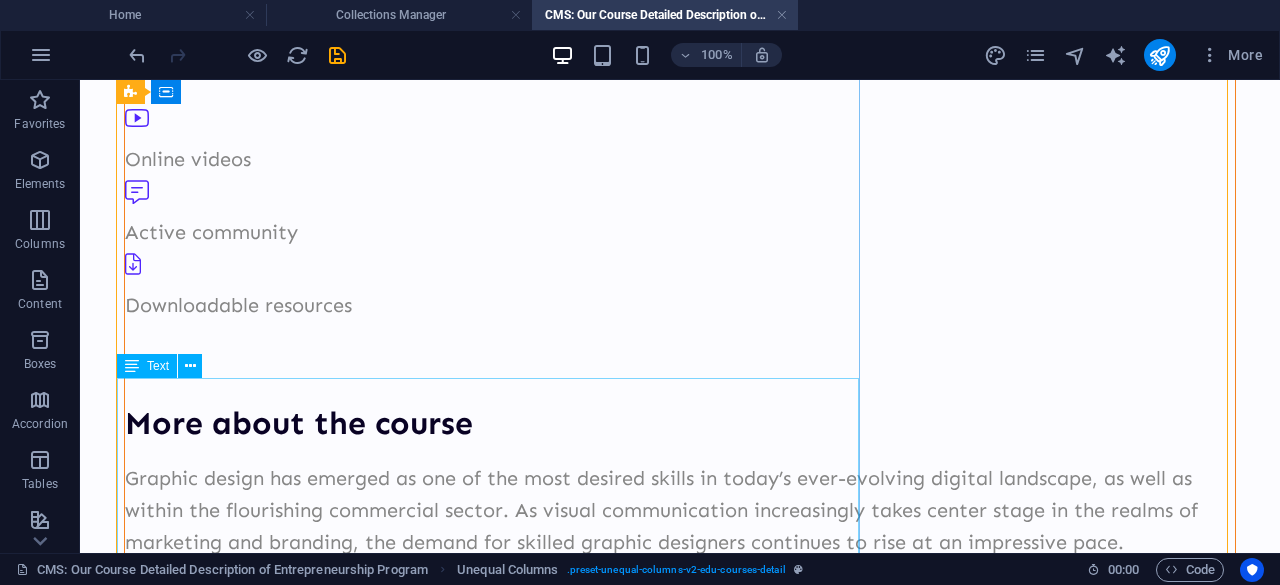 click on "Graphic design has emerged as one of the most desired skills in today’s ever-evolving digital landscape, as well as within the flourishing commercial sector. As visual communication increasingly takes center stage in the realms of marketing and branding, the demand for skilled graphic designers continues to rise at an impressive pace. Organizations across a multitude of industries are beginning to fully understand and appreciate the significant impact that compelling and well-executed graphics can have on their ability to attract and retain customers. With this growing recognition, graphic design has become an indispensable skill for individuals aspiring to succeed and stand out in a highly competitive marketplace. Embracing this art form not only enhances a brand’s identity but also plays a crucial role in effectively conveying messages to target audiences. As a result, the relevance of graphic design in modern business practices cannot be overstated." at bounding box center (680, 606) 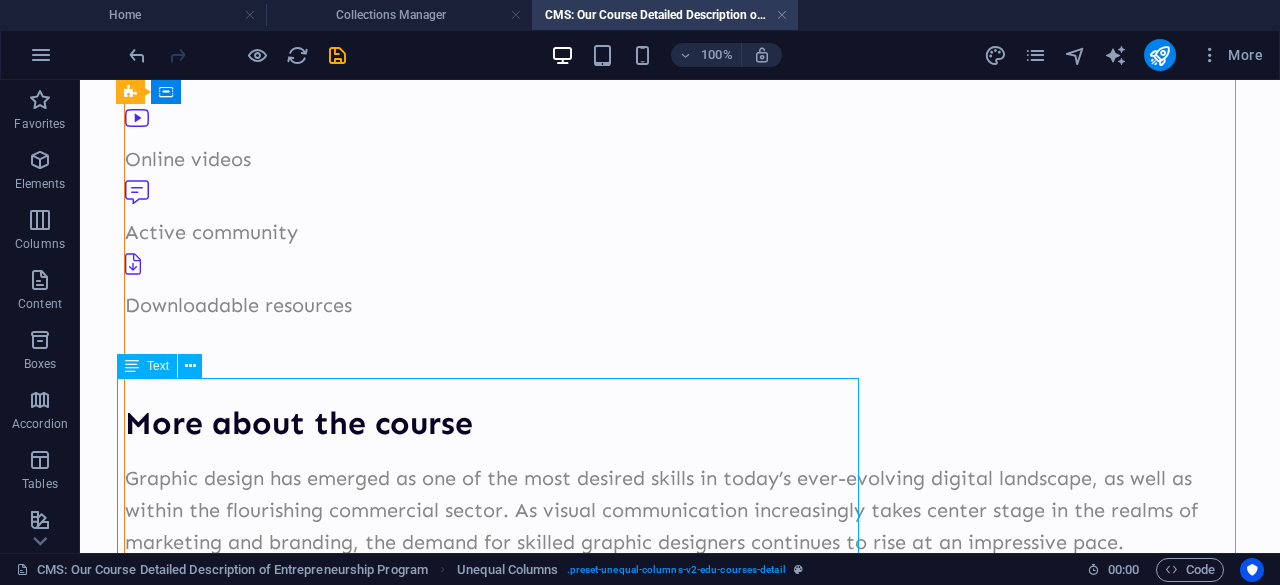 click on "Graphic design has emerged as one of the most desired skills in today’s ever-evolving digital landscape, as well as within the flourishing commercial sector. As visual communication increasingly takes center stage in the realms of marketing and branding, the demand for skilled graphic designers continues to rise at an impressive pace. Organizations across a multitude of industries are beginning to fully understand and appreciate the significant impact that compelling and well-executed graphics can have on their ability to attract and retain customers. With this growing recognition, graphic design has become an indispensable skill for individuals aspiring to succeed and stand out in a highly competitive marketplace. Embracing this art form not only enhances a brand’s identity but also plays a crucial role in effectively conveying messages to target audiences. As a result, the relevance of graphic design in modern business practices cannot be overstated." at bounding box center [680, 606] 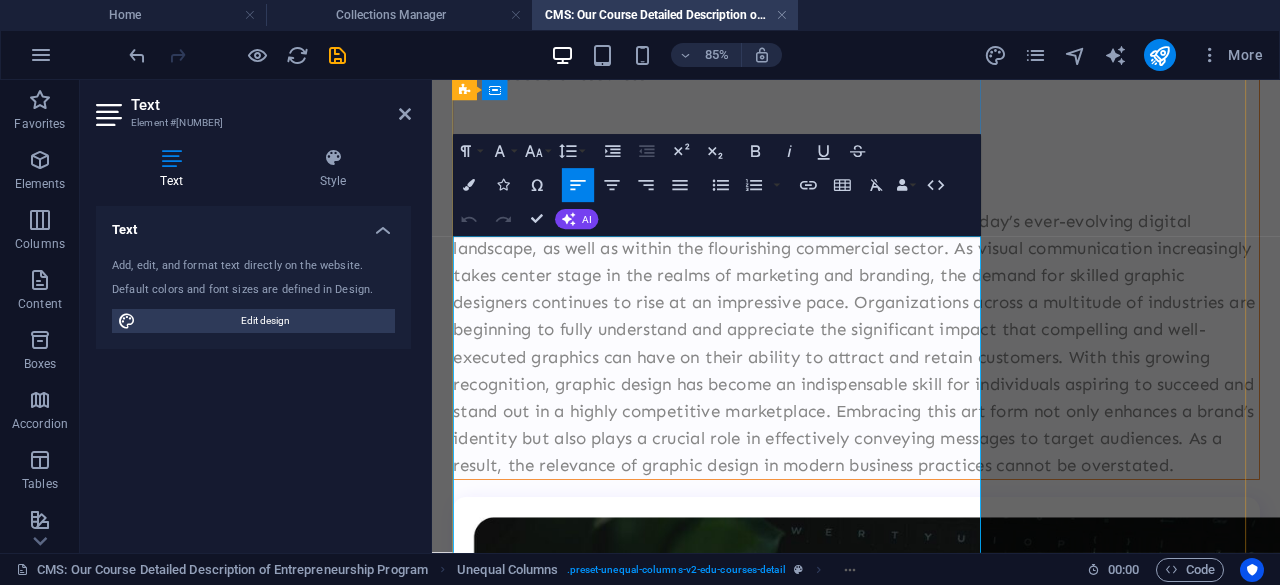 scroll, scrollTop: 575, scrollLeft: 0, axis: vertical 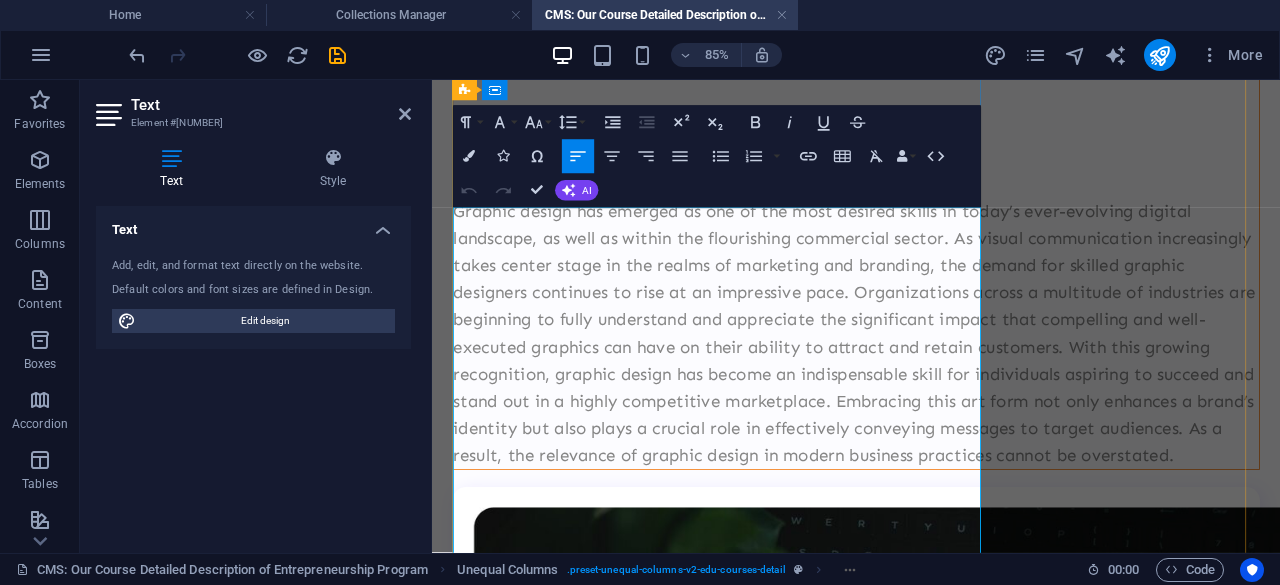 click on "Graphic design has emerged as one of the most desired skills in today’s ever-evolving digital landscape, as well as within the flourishing commercial sector. As visual communication increasingly takes center stage in the realms of marketing and branding, the demand for skilled graphic designers continues to rise at an impressive pace. Organizations across a multitude of industries are beginning to fully understand and appreciate the significant impact that compelling and well-executed graphics can have on their ability to attract and retain customers. With this growing recognition, graphic design has become an indispensable skill for individuals aspiring to succeed and stand out in a highly competitive marketplace. Embracing this art form not only enhances a brand’s identity but also plays a crucial role in effectively conveying messages to target audiences. As a result, the relevance of graphic design in modern business practices cannot be overstated." at bounding box center (931, 378) 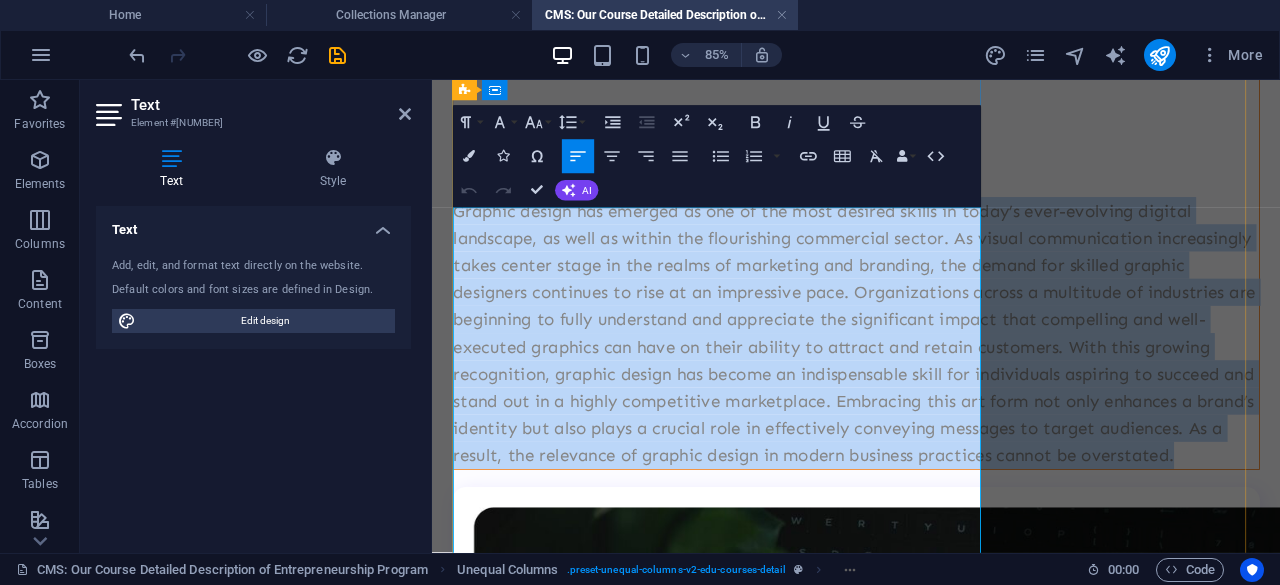 type 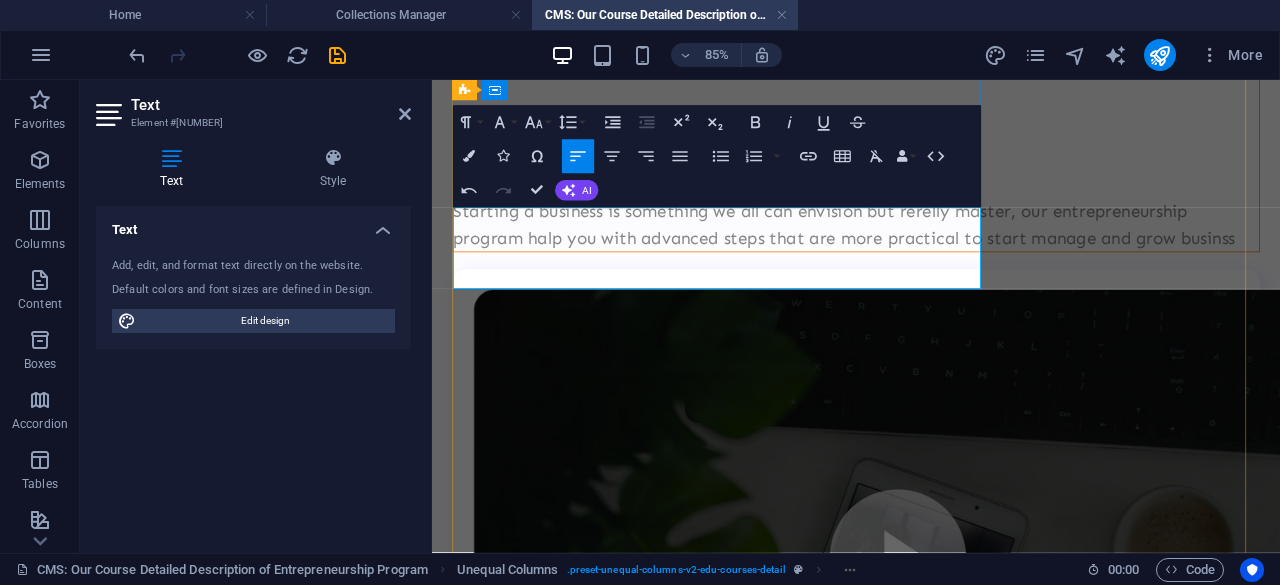 click on "Starting a business is something we all can envision but rerelly master, our entrepreneurship program halp you with advanced steps that are more practical to start manage and grow businss" at bounding box center [931, 250] 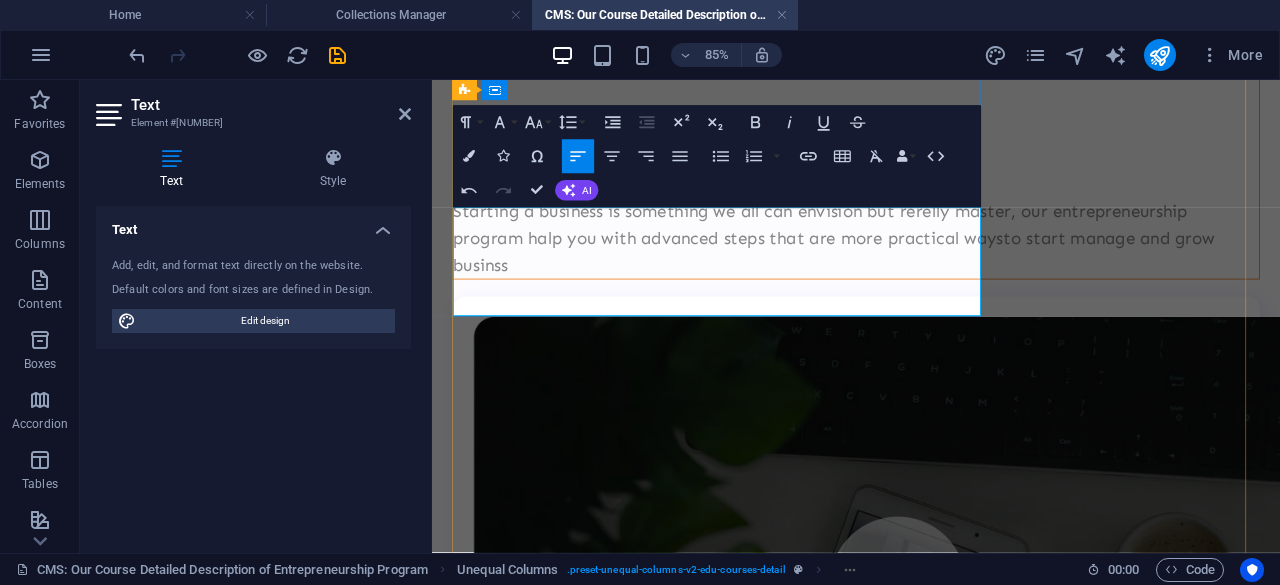 click on "Starting a business is something we all can envision but rerelly master, our entrepreneurship program halp you with advanced steps that are more practical ways to start manage and grow businss" at bounding box center (931, 266) 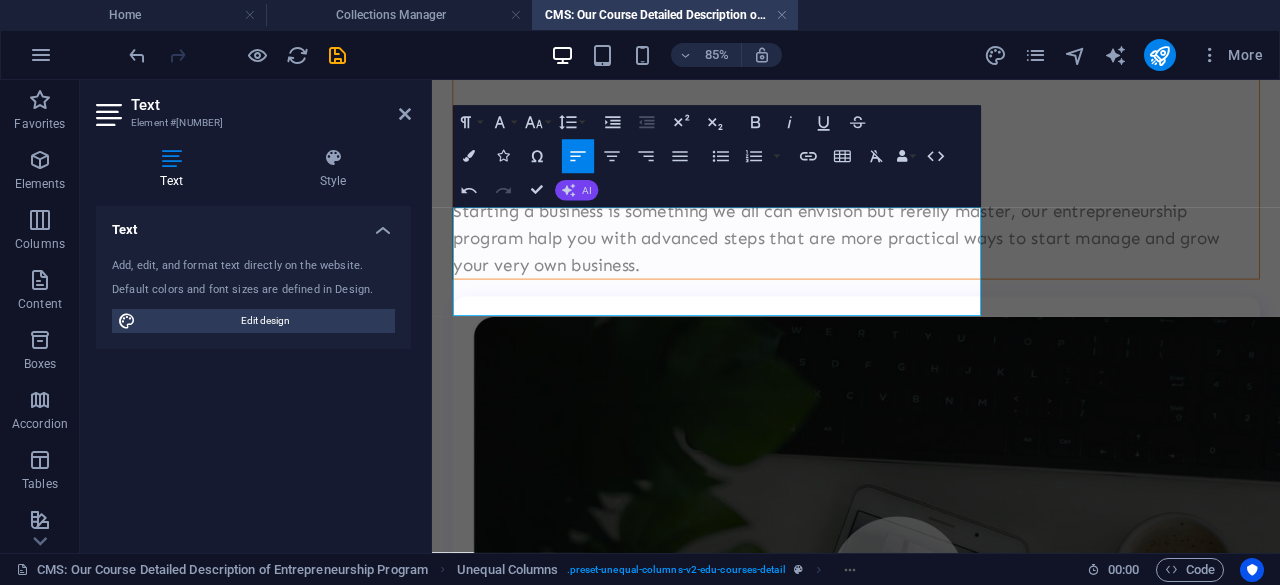 click 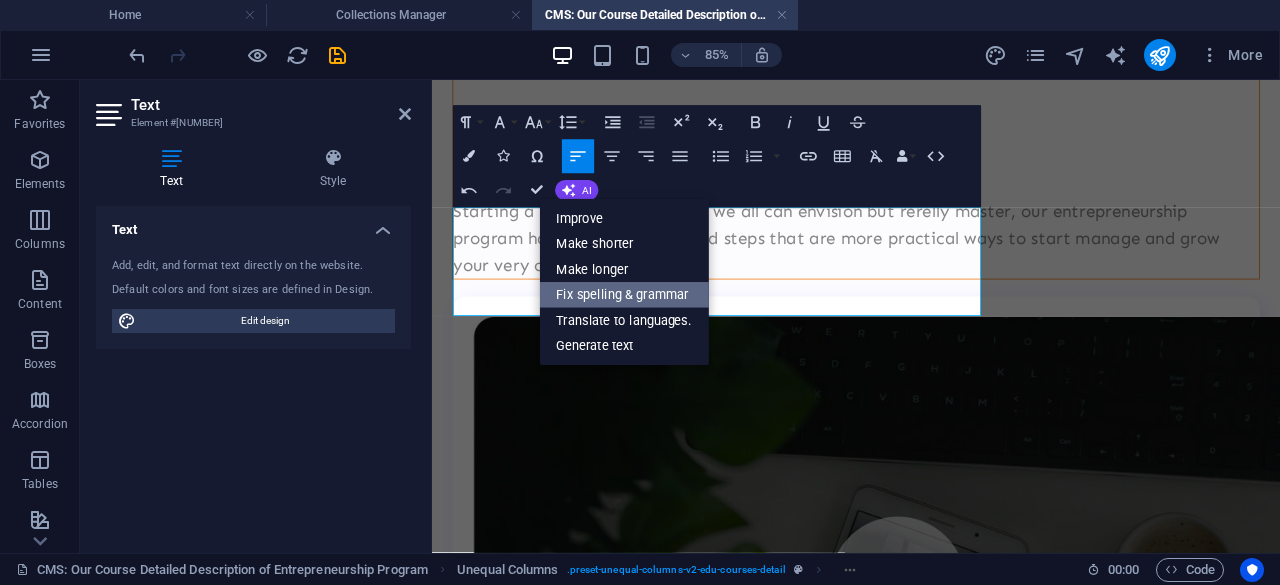 click on "Fix spelling & grammar" at bounding box center (624, 295) 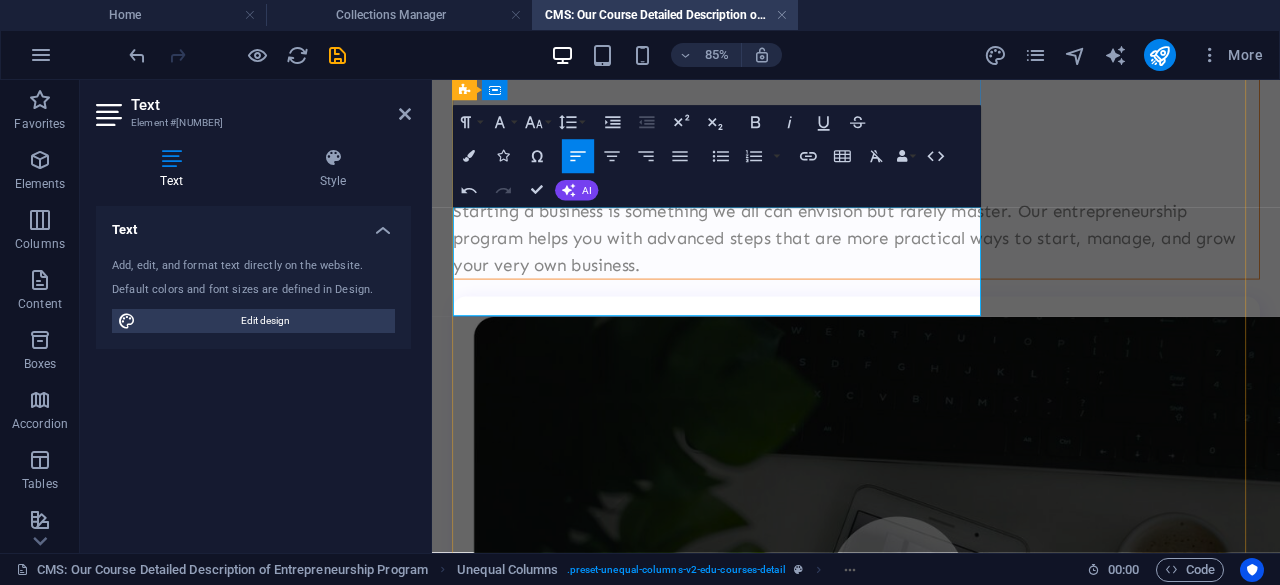 click on "Starting a business is something we all can envision but rarely master. Our entrepreneurship program helps you with advanced steps that are more practical ways to start, manage, and grow your very own business." at bounding box center [931, 266] 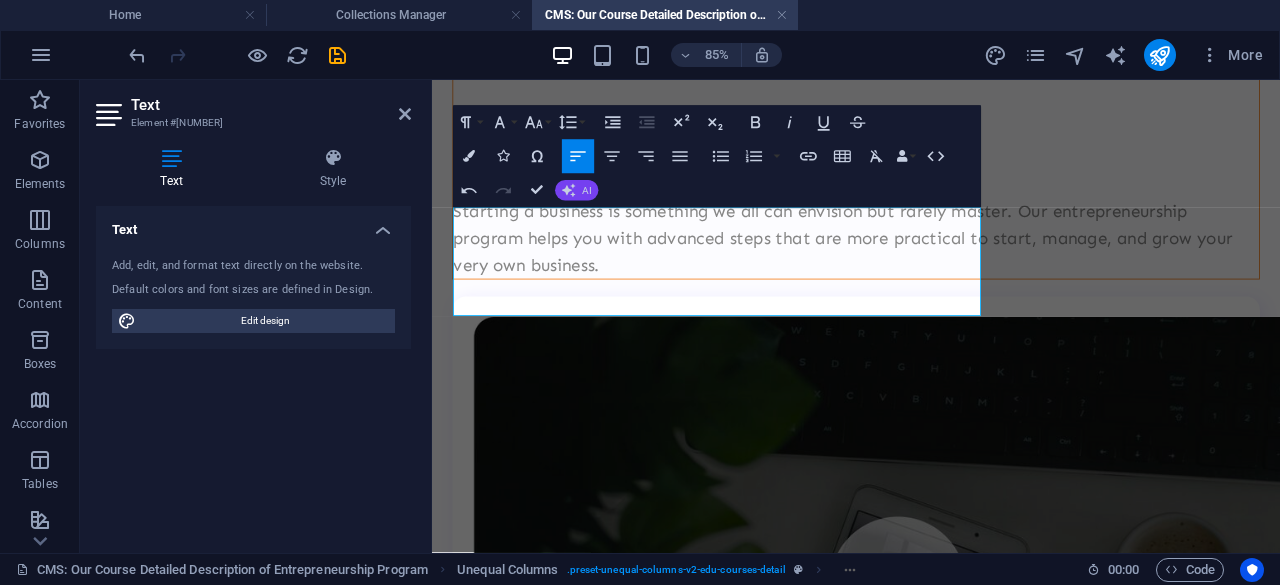 click 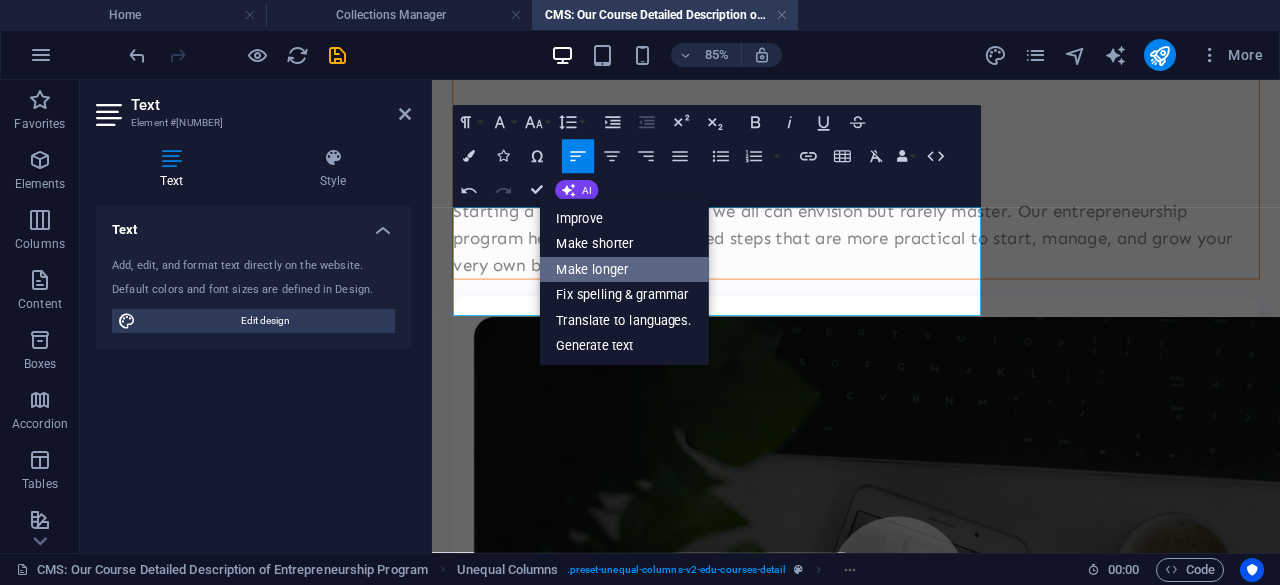 click on "Make longer" at bounding box center (624, 270) 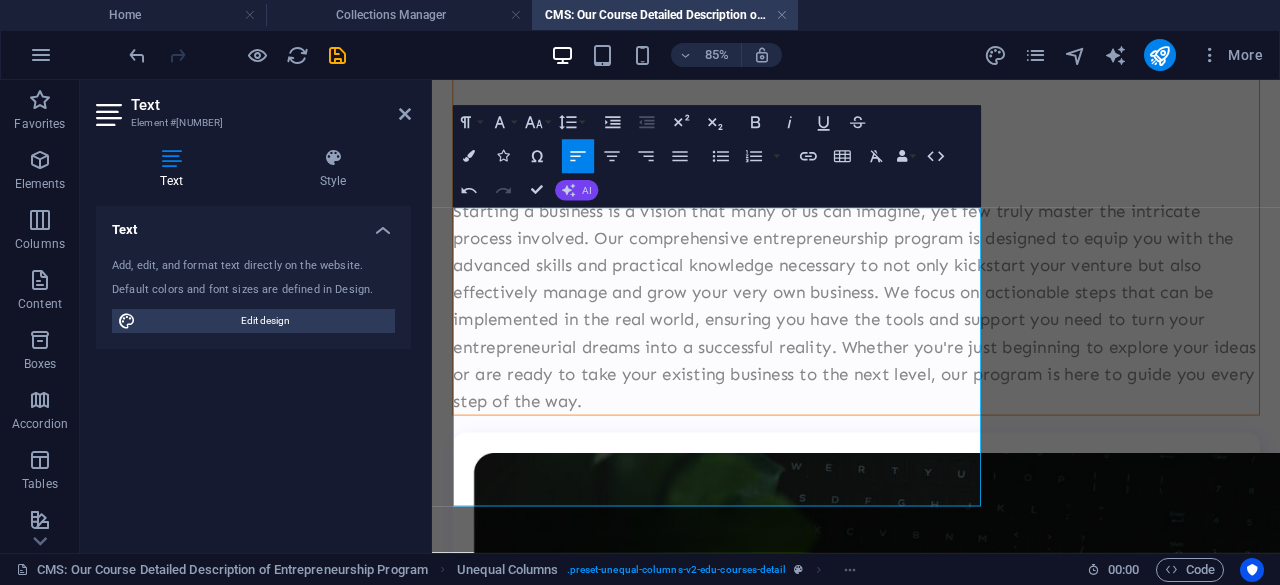 click 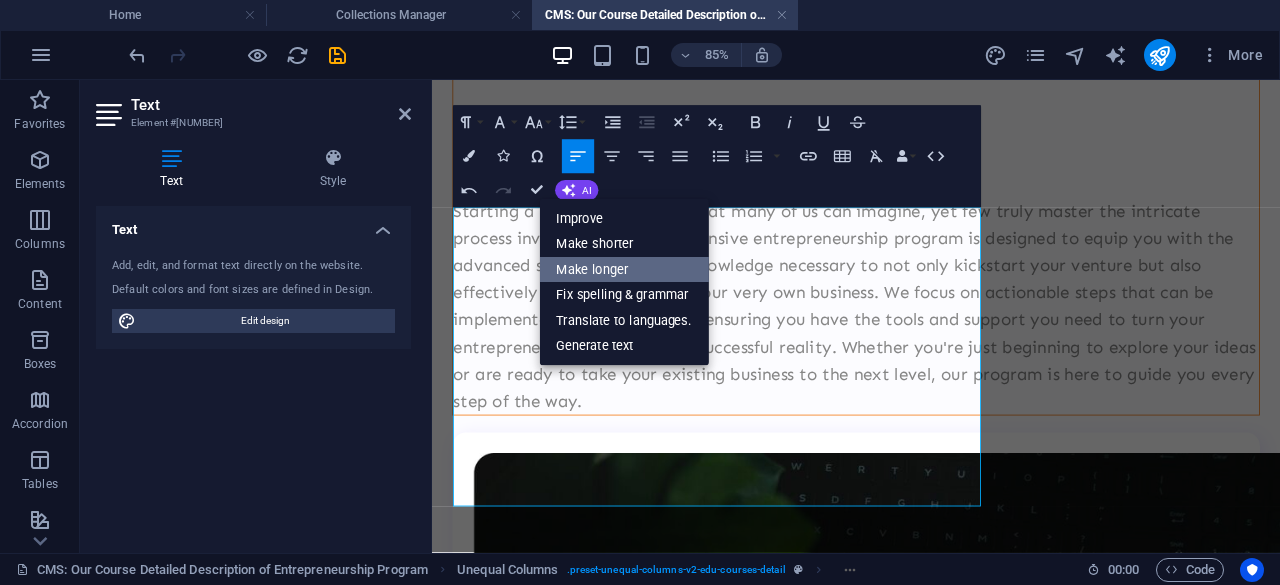 click on "Make longer" at bounding box center [624, 270] 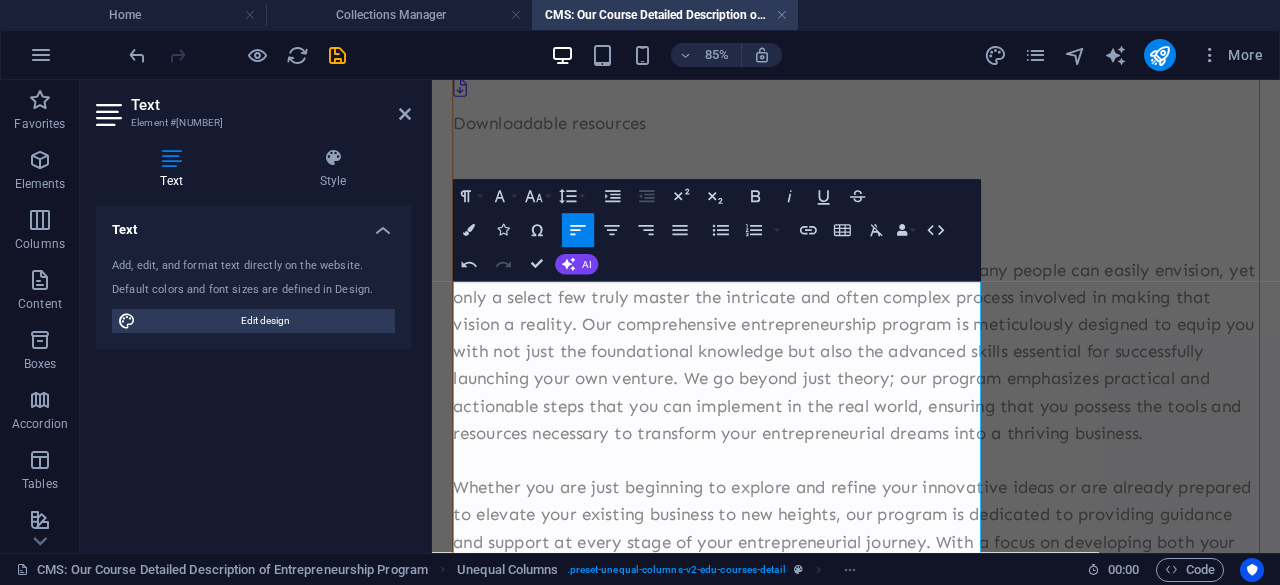 scroll, scrollTop: 484, scrollLeft: 0, axis: vertical 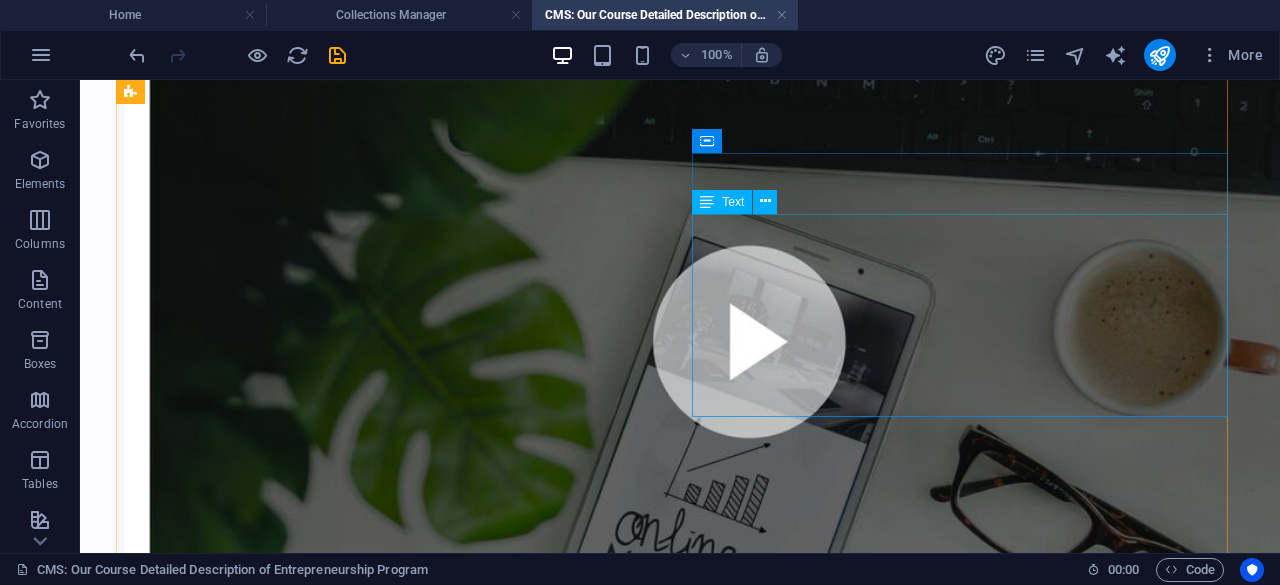 click on "Lorem ipsum dolor sit amet consectetur Lorem ipsum dolor sit amet consectetur Lorem ipsum dolor sit amet consectetur Lorem ipsum dolor sit amet consectetur Lorem ipsum dolor sit amet consectetur" at bounding box center [392, 2505] 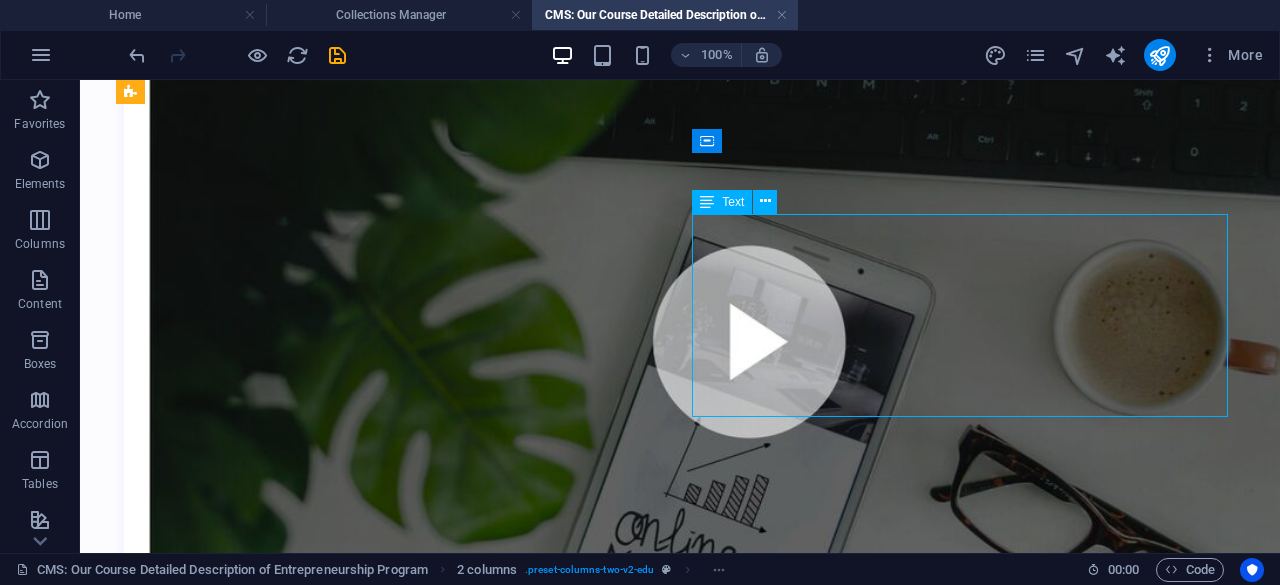 click on "Lorem ipsum dolor sit amet consectetur Lorem ipsum dolor sit amet consectetur Lorem ipsum dolor sit amet consectetur Lorem ipsum dolor sit amet consectetur Lorem ipsum dolor sit amet consectetur" at bounding box center [392, 2505] 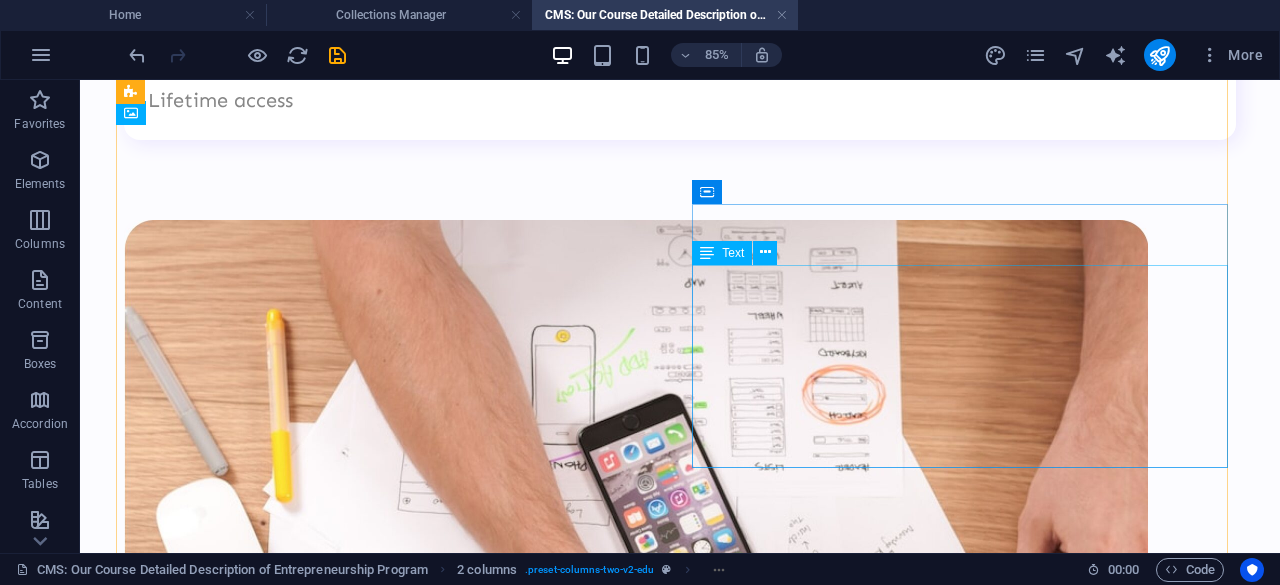 scroll, scrollTop: 1208, scrollLeft: 0, axis: vertical 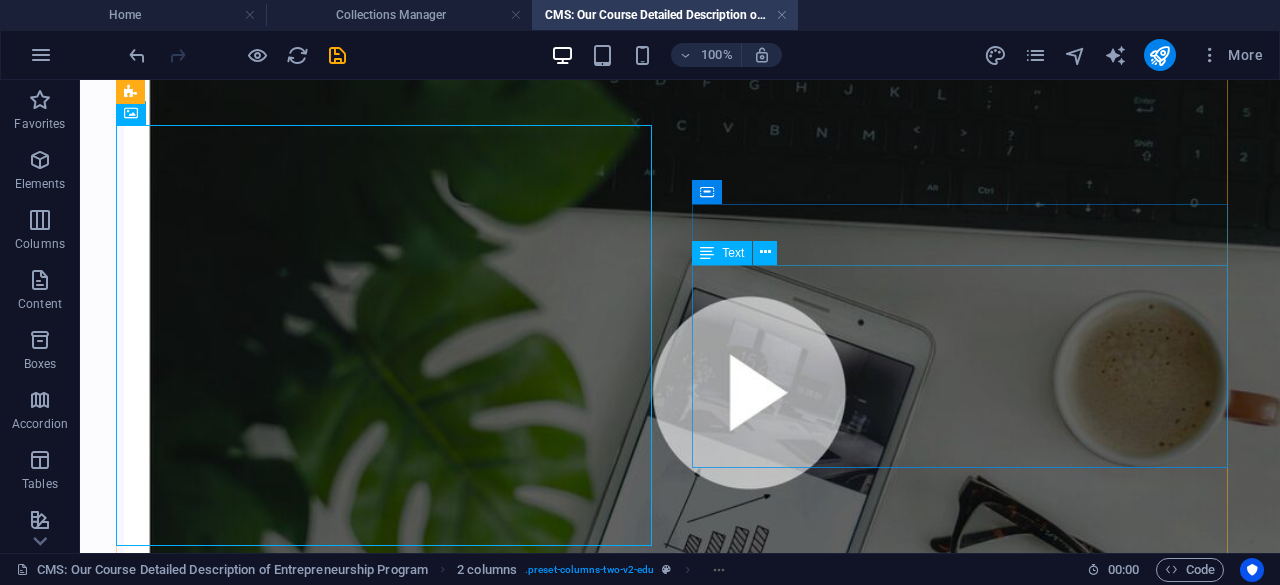click on "Lorem ipsum dolor sit amet consectetur Lorem ipsum dolor sit amet consectetur Lorem ipsum dolor sit amet consectetur Lorem ipsum dolor sit amet consectetur Lorem ipsum dolor sit amet consectetur" at bounding box center (392, 2556) 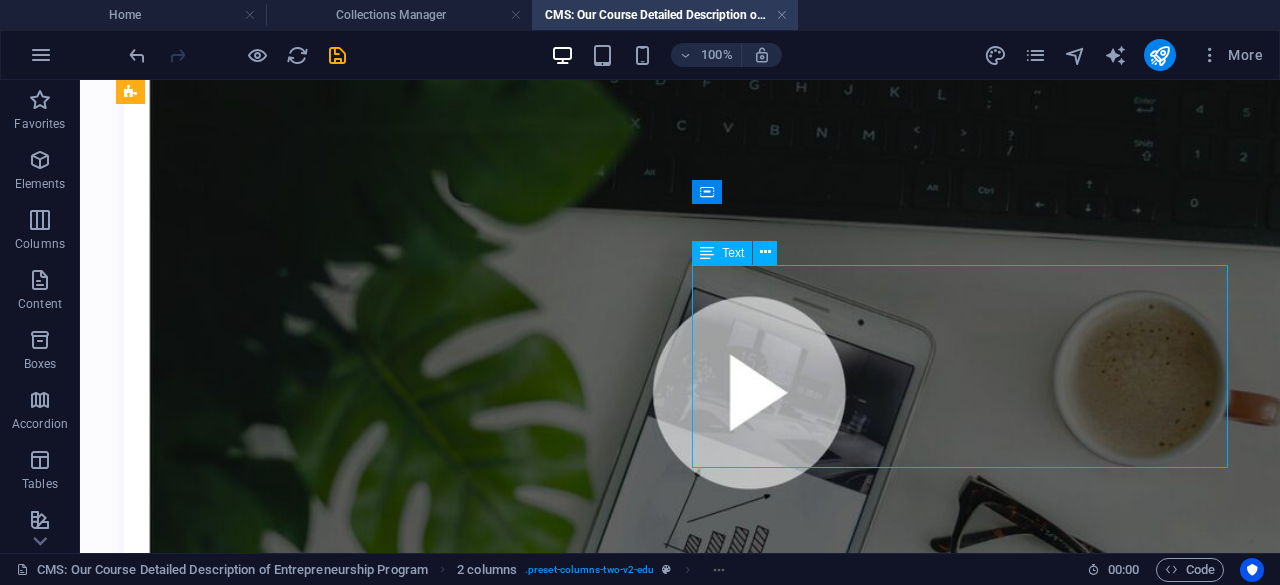 click on "Lorem ipsum dolor sit amet consectetur Lorem ipsum dolor sit amet consectetur Lorem ipsum dolor sit amet consectetur Lorem ipsum dolor sit amet consectetur Lorem ipsum dolor sit amet consectetur" at bounding box center (392, 2556) 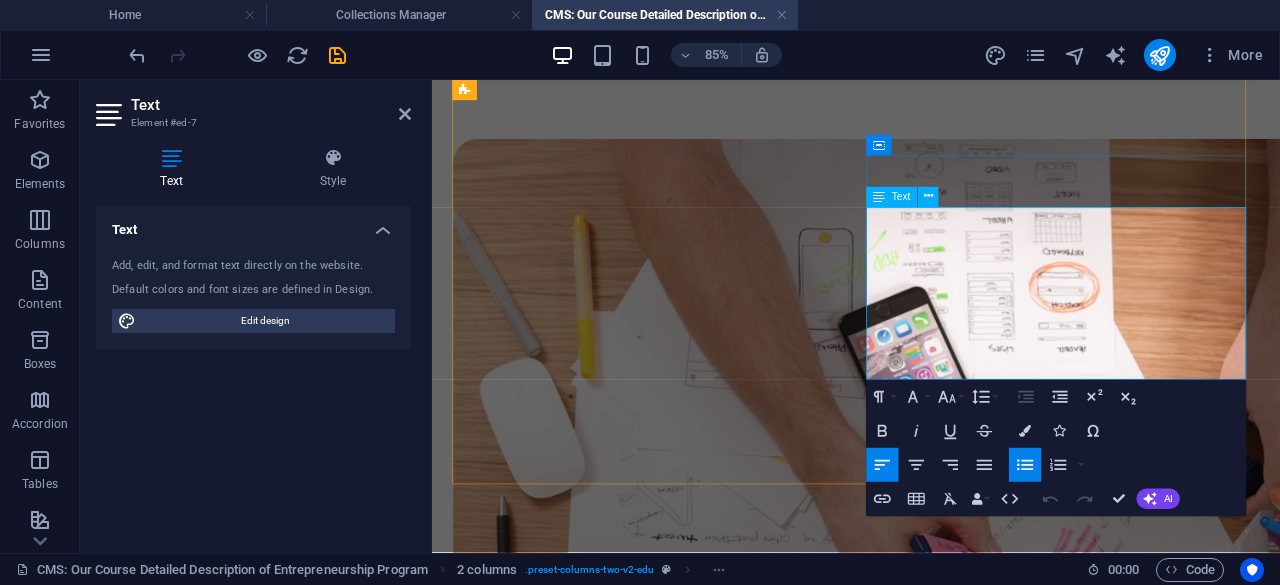 drag, startPoint x: 1347, startPoint y: 251, endPoint x: 970, endPoint y: 262, distance: 377.16043 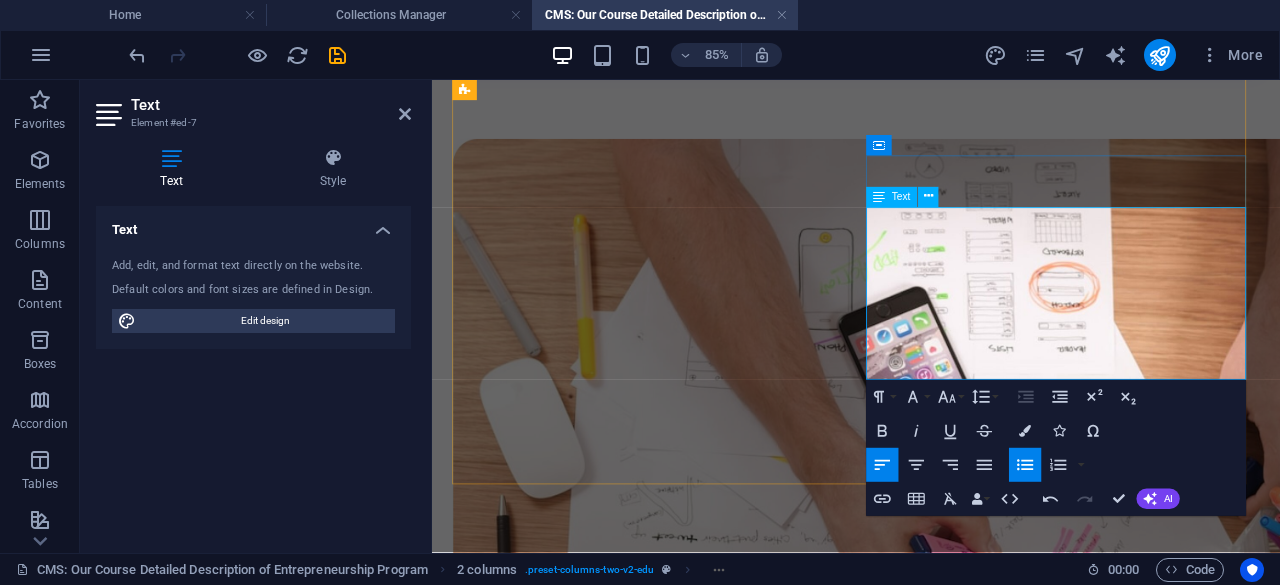drag, startPoint x: 1347, startPoint y: 296, endPoint x: 970, endPoint y: 299, distance: 377.01193 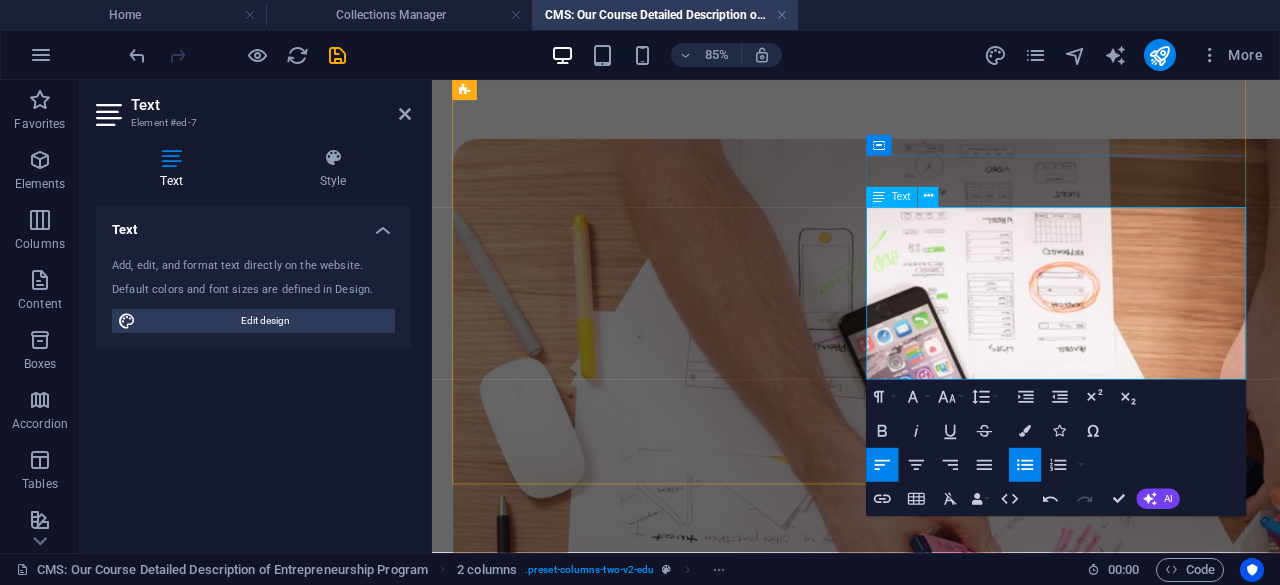 drag, startPoint x: 1353, startPoint y: 327, endPoint x: 973, endPoint y: 327, distance: 380 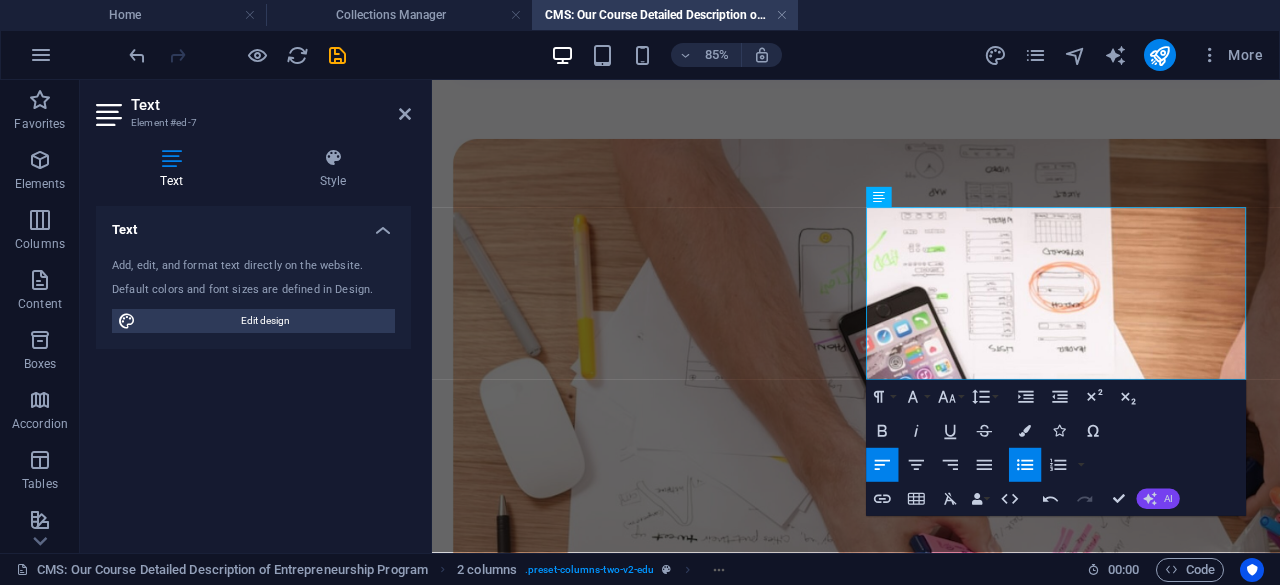 click on "AI" at bounding box center [1168, 499] 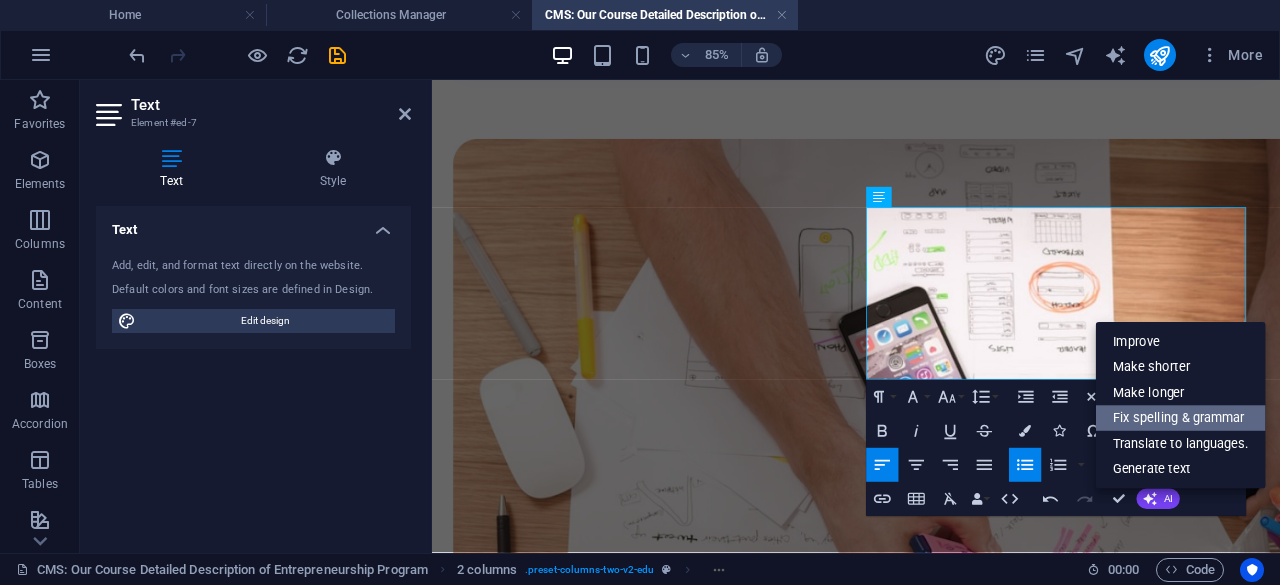 click on "Fix spelling & grammar" at bounding box center [1180, 418] 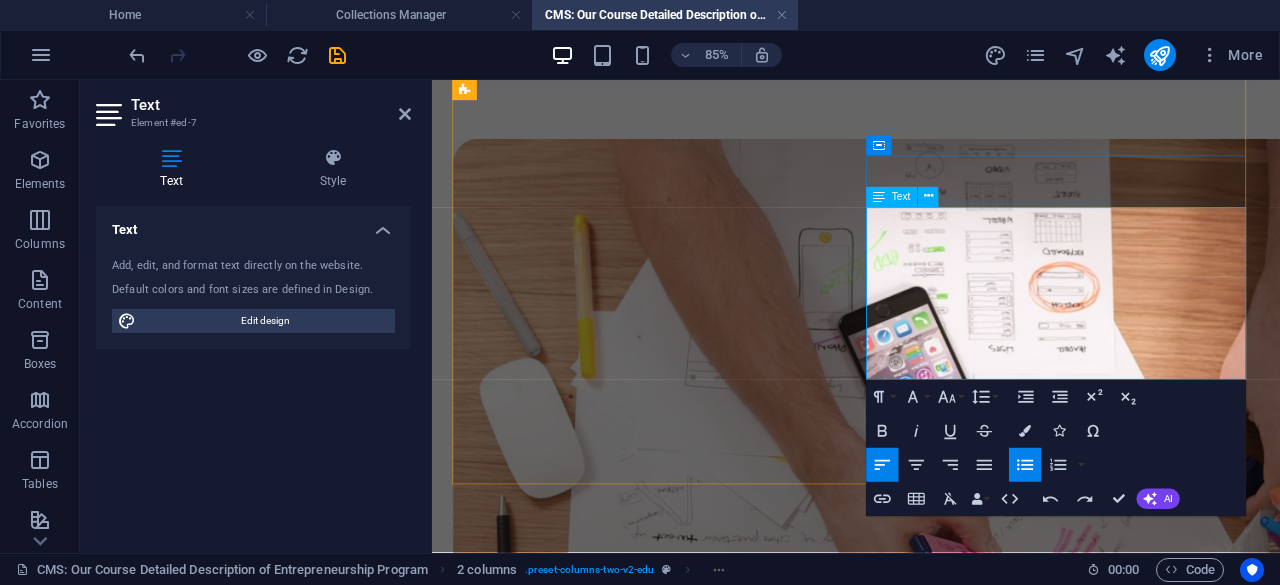 drag, startPoint x: 1281, startPoint y: 245, endPoint x: 966, endPoint y: 253, distance: 315.10156 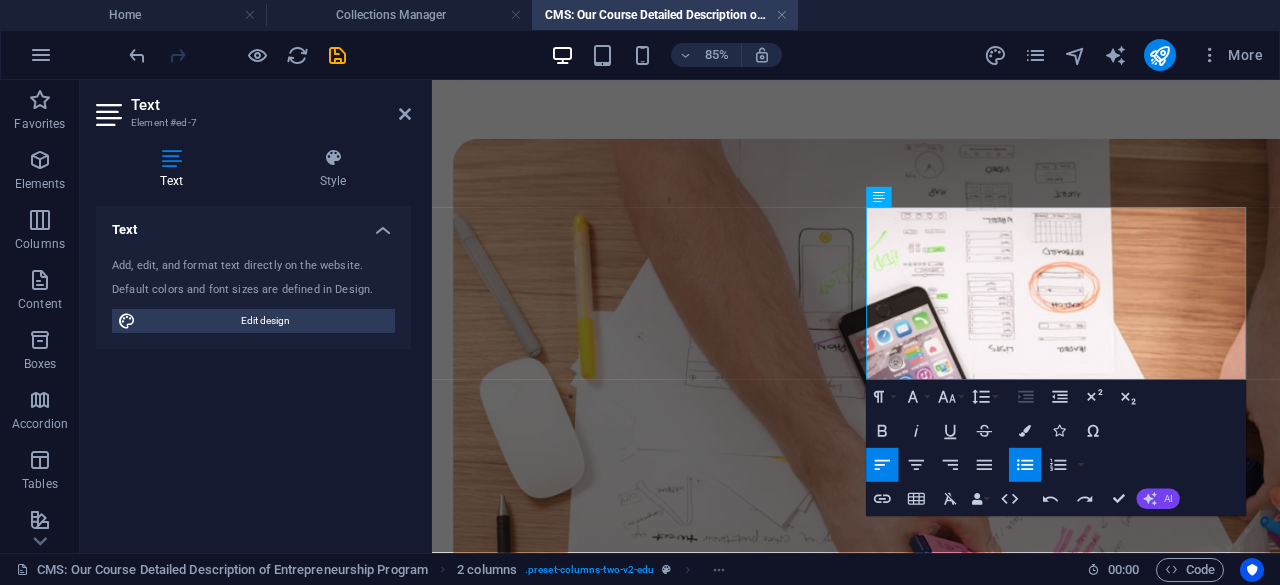 click on "AI" at bounding box center (1158, 499) 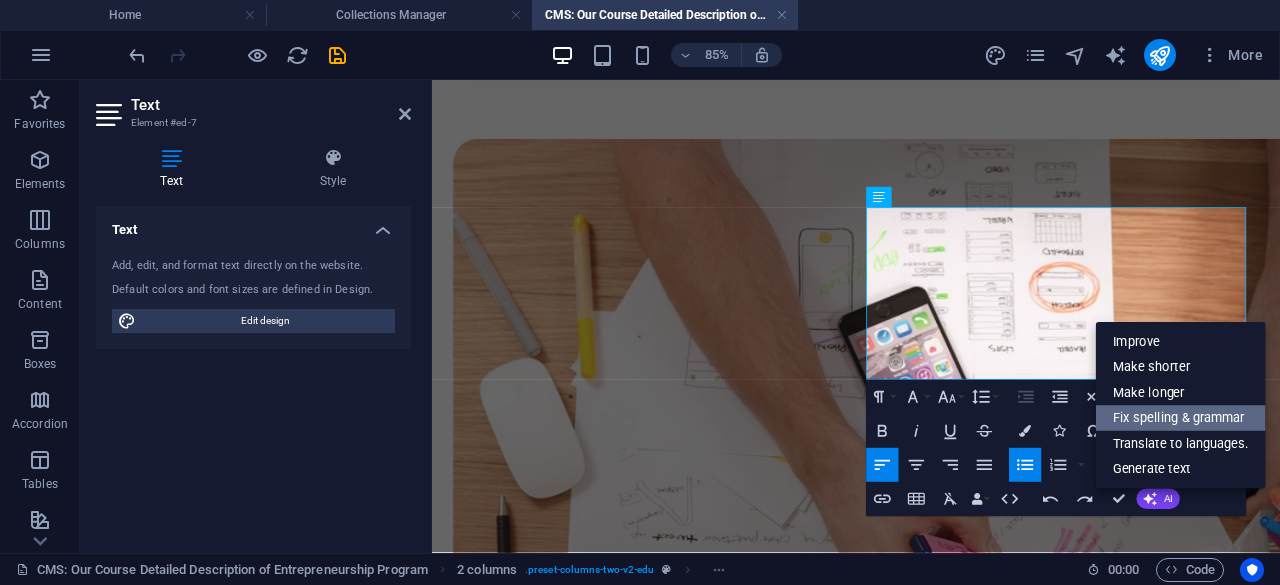 click on "Fix spelling & grammar" at bounding box center (1180, 418) 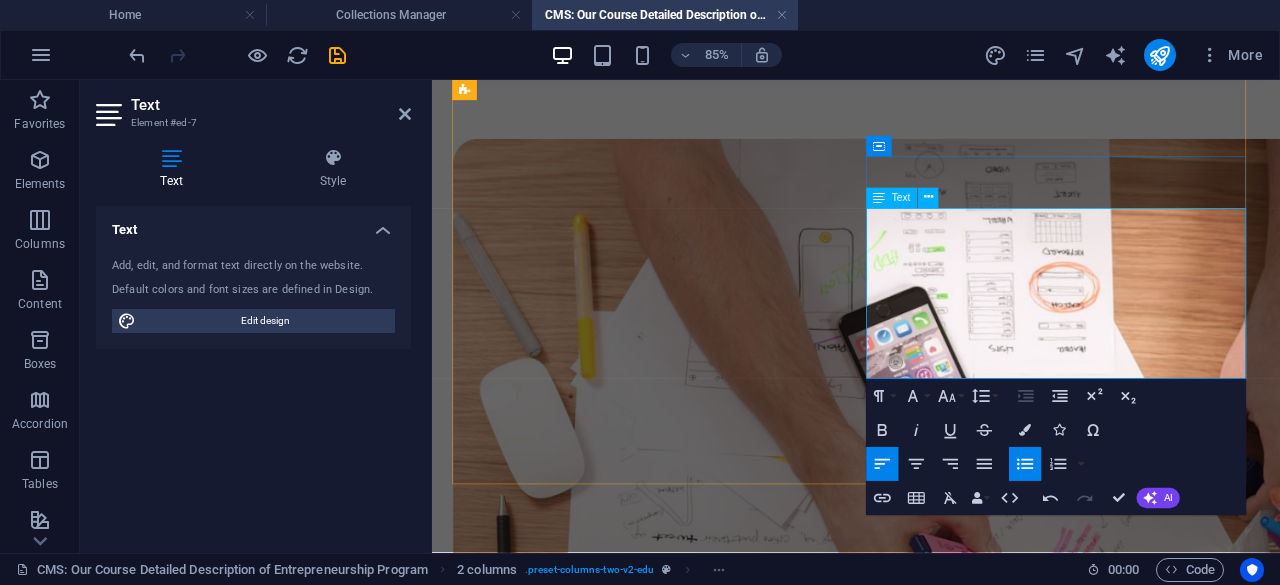 click on "Identify potential opportunities   Creativity and Innovation   Writing Business Plan   Scale business for Growth   Manage for Sustainability" at bounding box center [695, 1134] 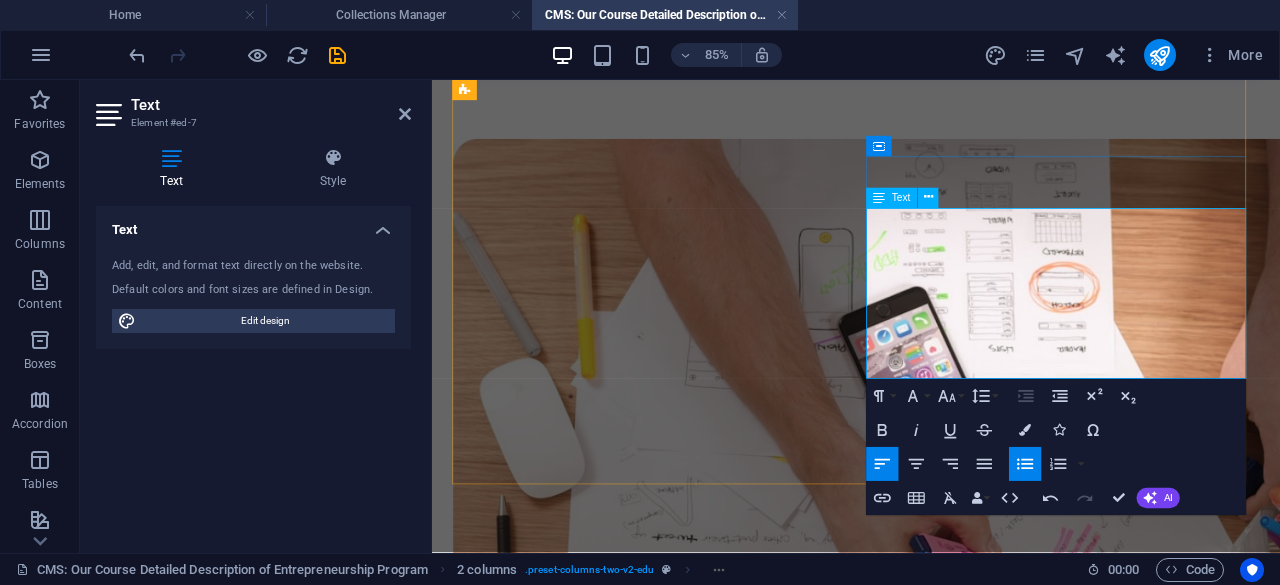 drag, startPoint x: 966, startPoint y: 287, endPoint x: 1231, endPoint y: 413, distance: 293.42972 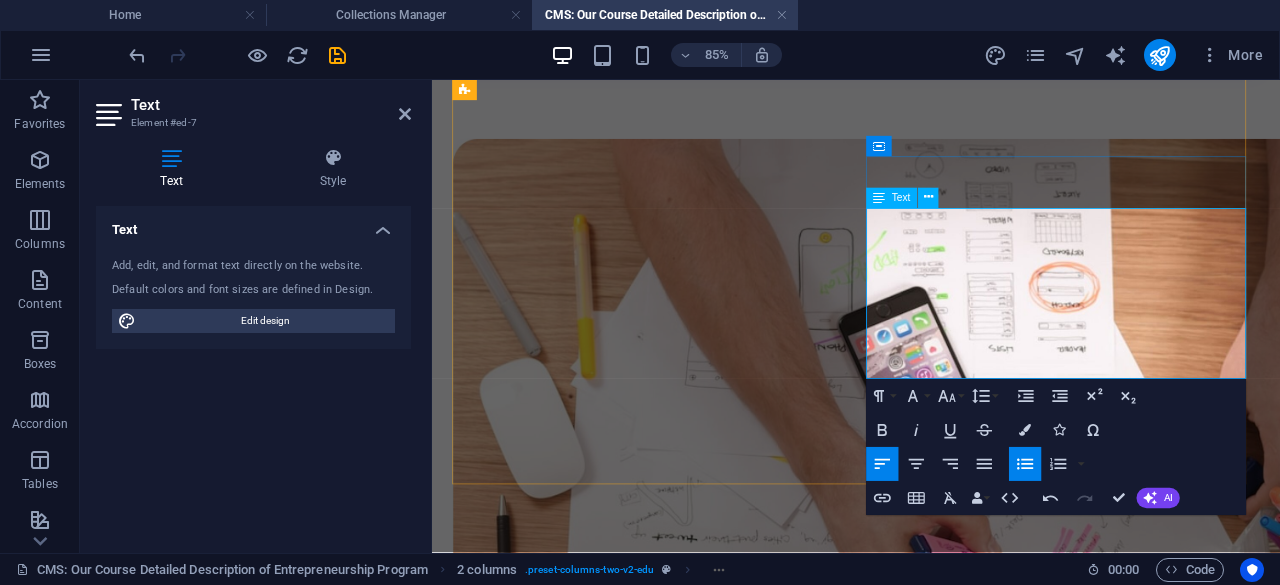 click on "Creativity and Innovation   Writing Business Plan   Scale business for Growth   Manage for Sustainability" at bounding box center (695, 1154) 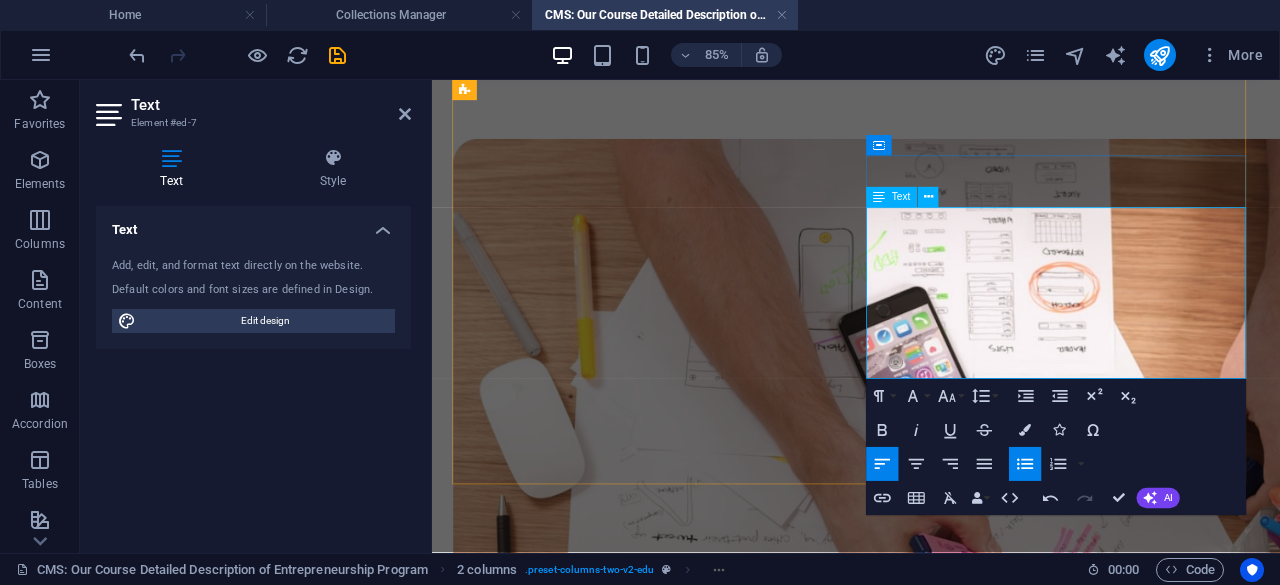 click on "Writing Business Plan   Scale business for Growth   Manage for Sustainability" at bounding box center [695, 1174] 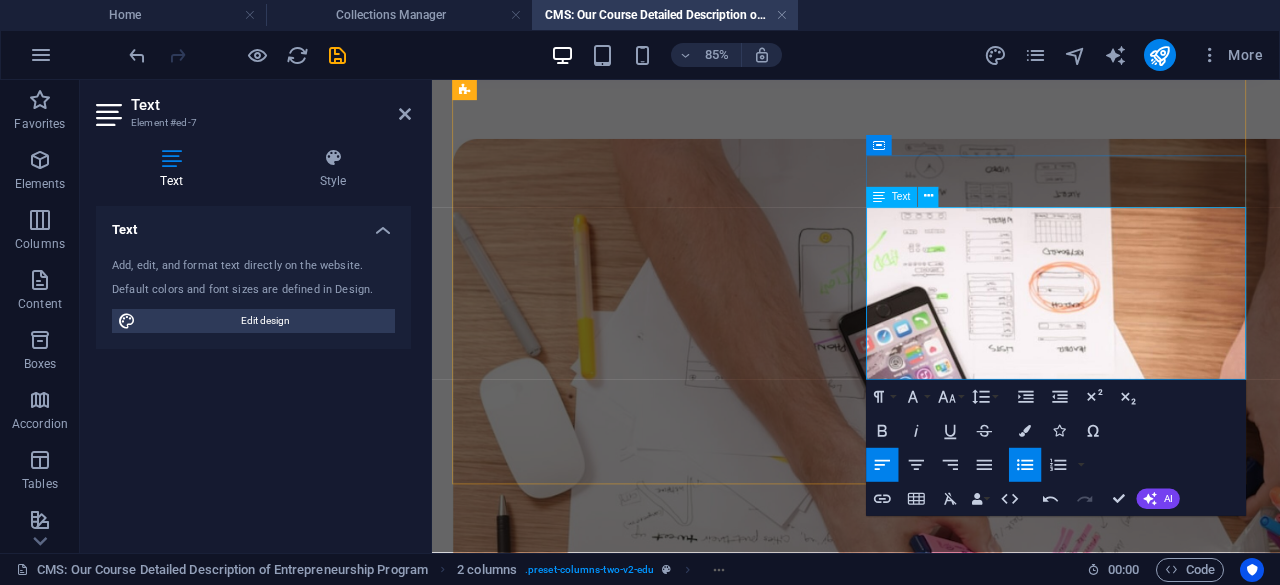 click on "Scale business for Growth   Manage for Sustainability" at bounding box center (695, 1194) 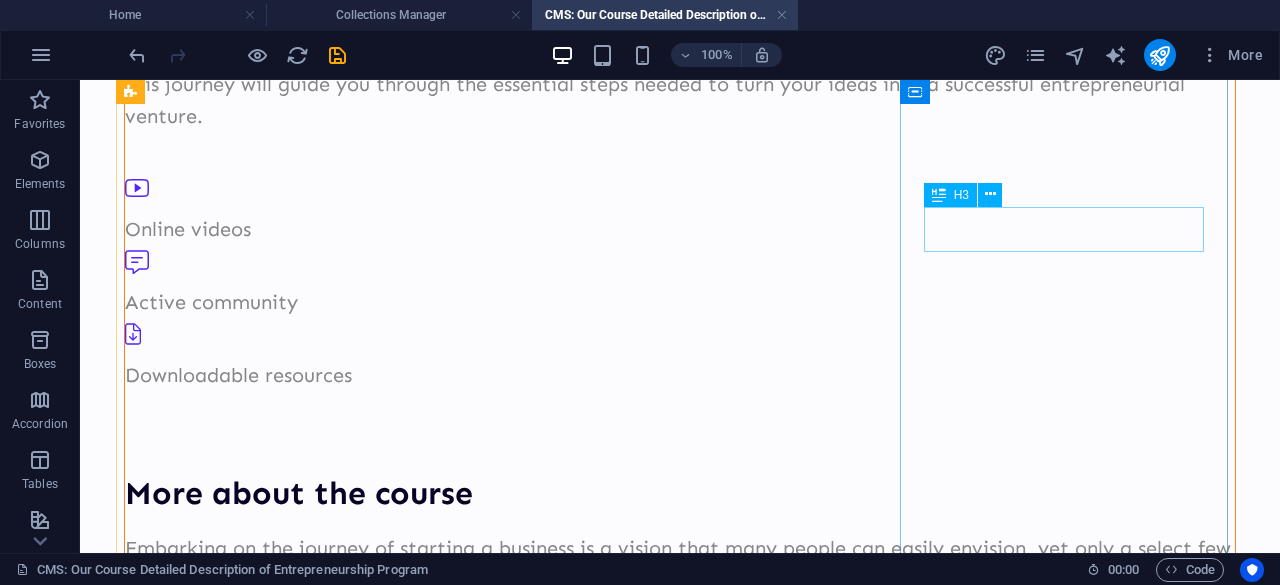 scroll, scrollTop: 0, scrollLeft: 0, axis: both 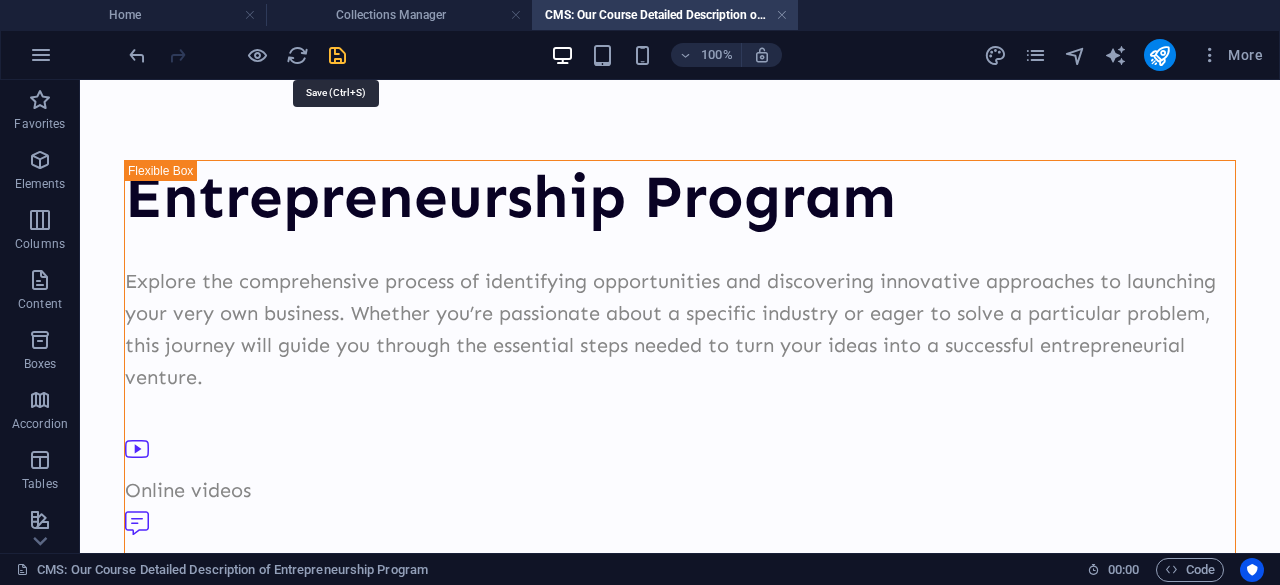 click at bounding box center [337, 55] 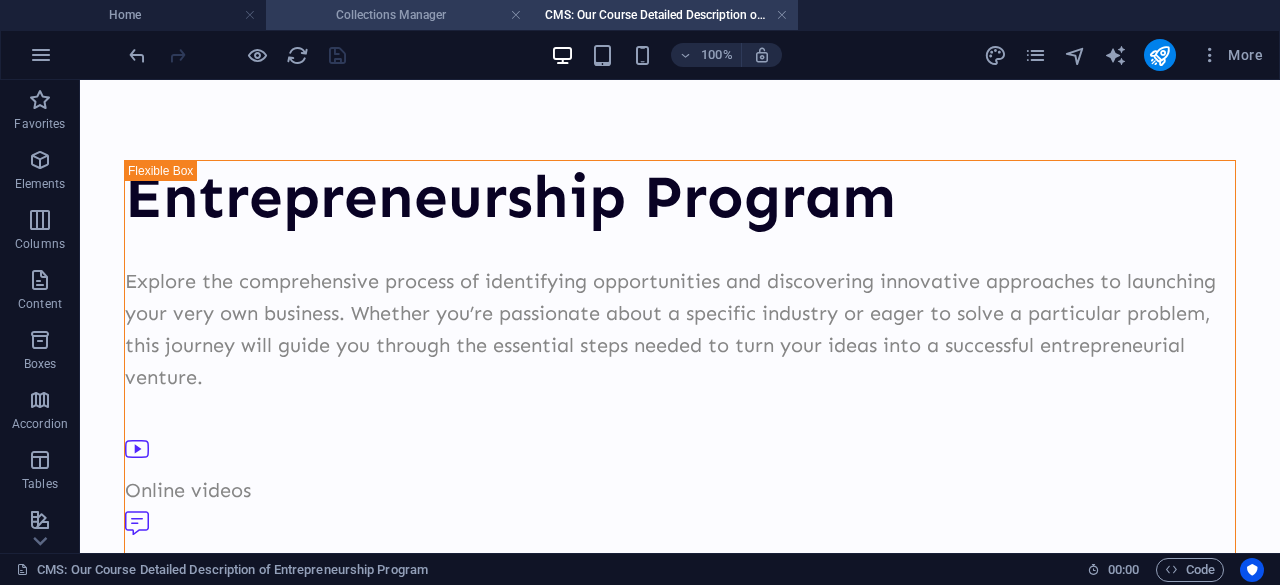 click on "Collections Manager" at bounding box center [399, 15] 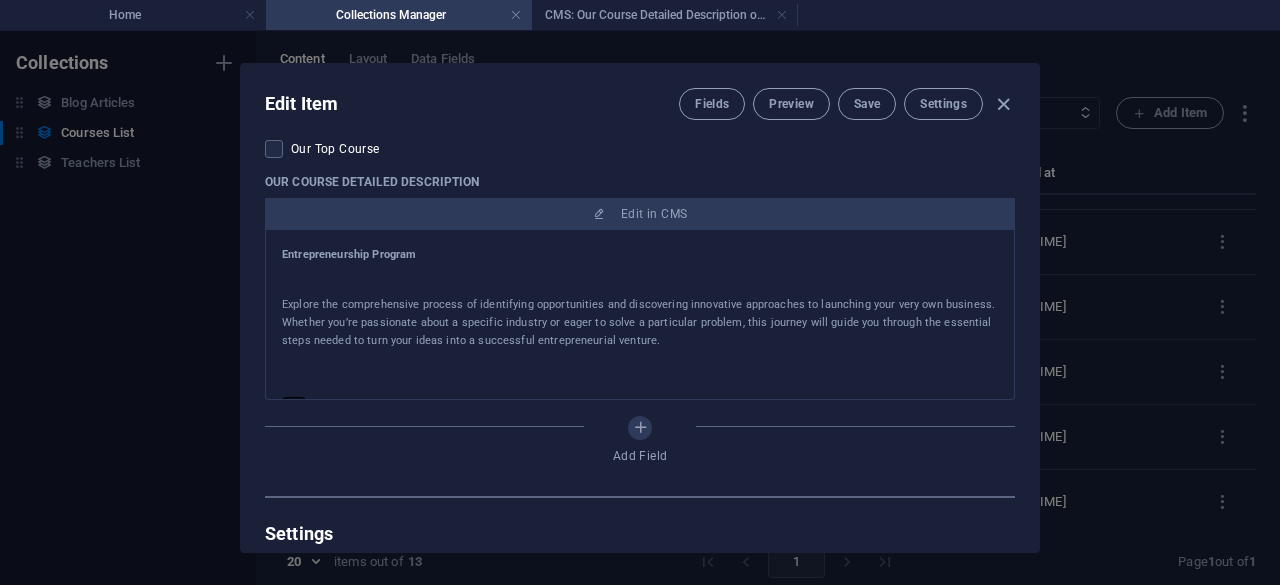 scroll, scrollTop: 863, scrollLeft: 0, axis: vertical 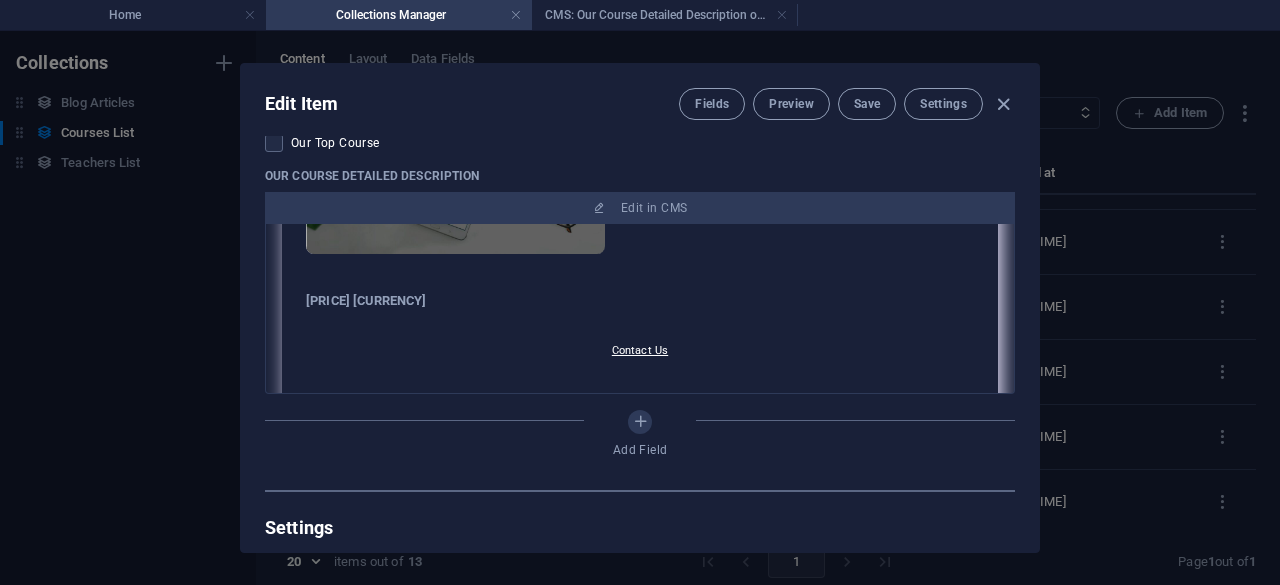 click on "[PRICE] [CURRENCY]" at bounding box center (640, 301) 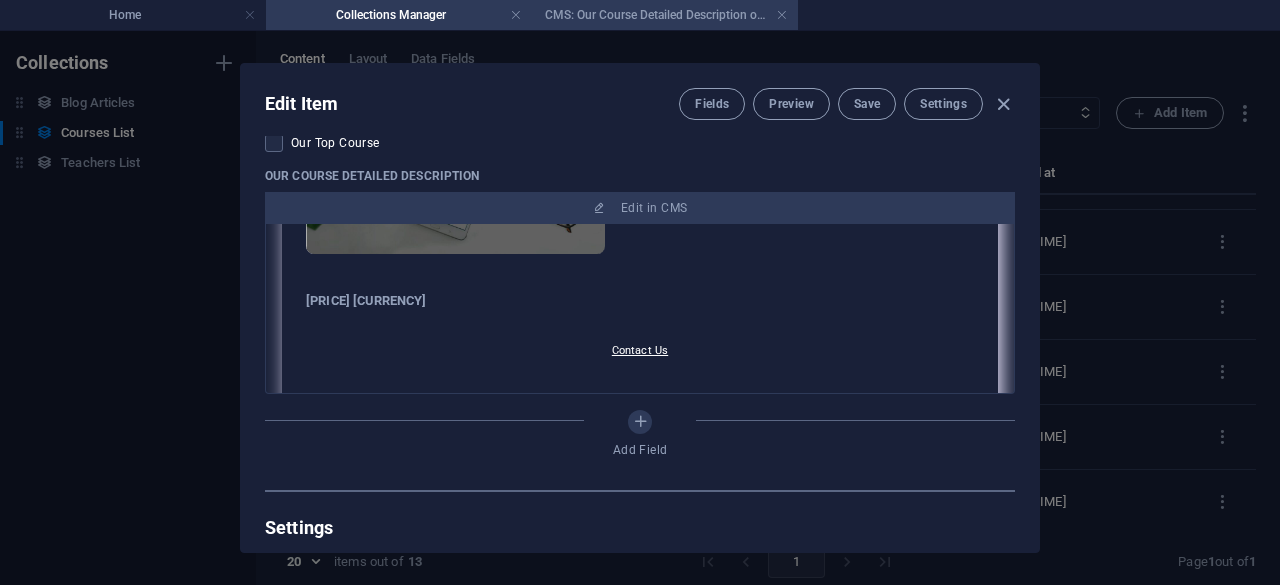 click on "CMS: Our Course Detailed Description of Entrepreneurship Program" at bounding box center [665, 15] 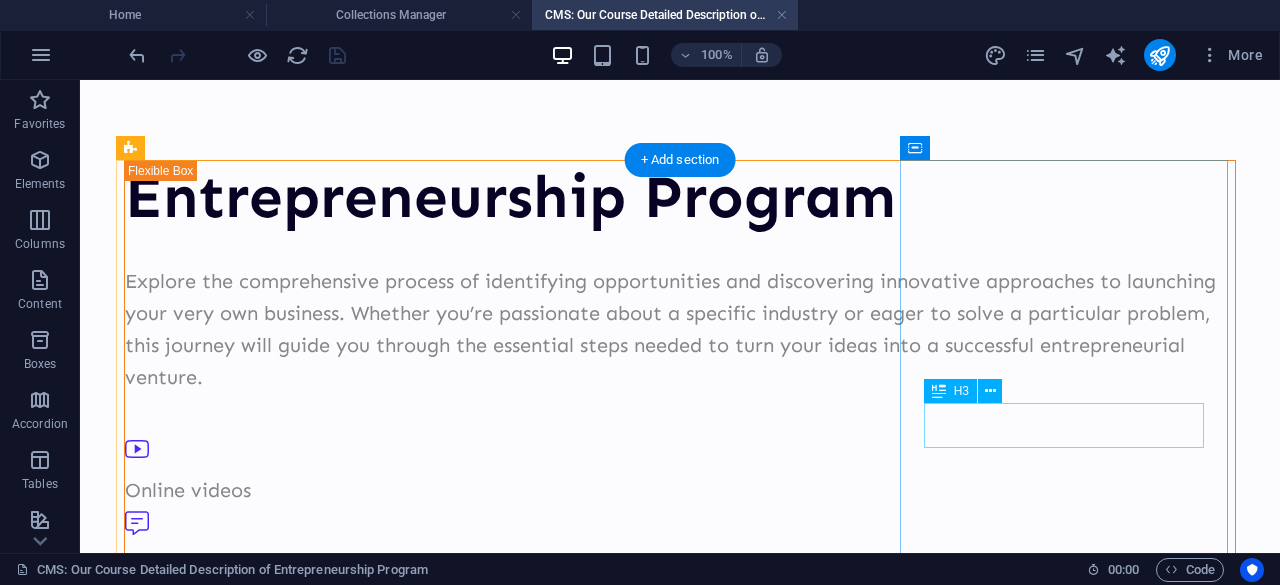 click on "[PRICE] [CURRENCY]" at bounding box center [680, 2077] 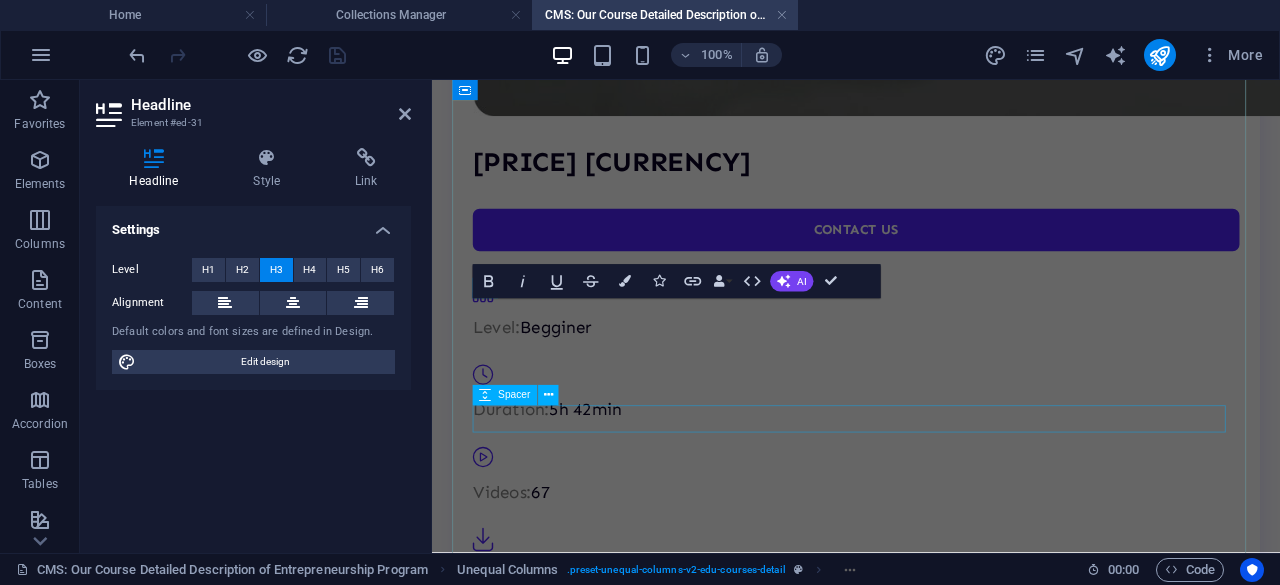 drag, startPoint x: 1344, startPoint y: 425, endPoint x: 1091, endPoint y: 485, distance: 260.0173 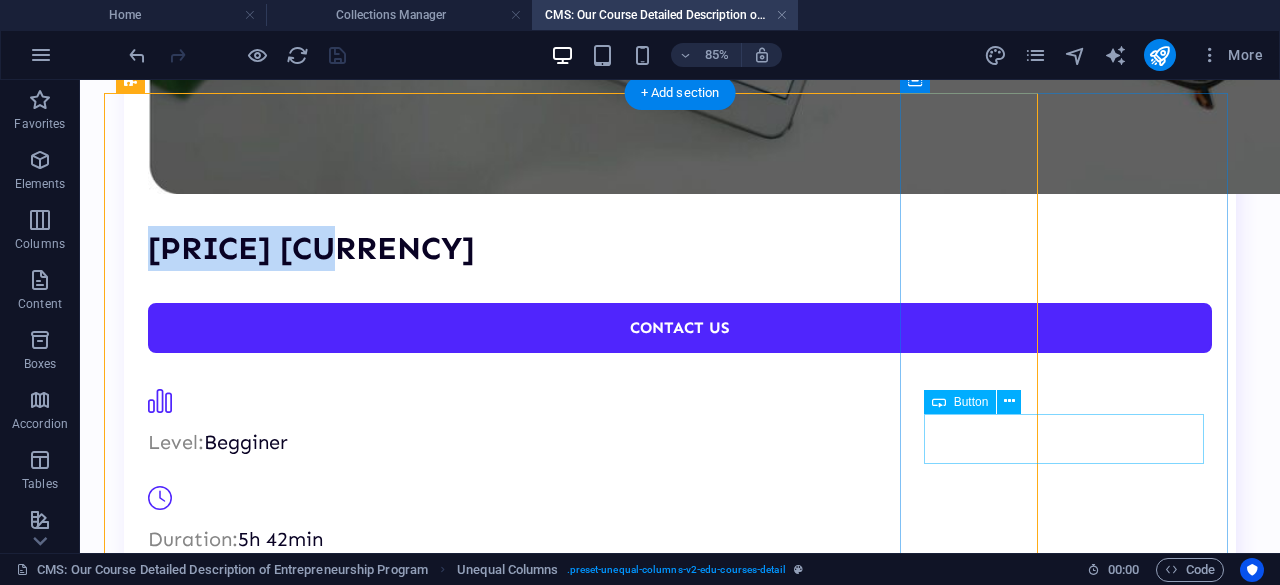 scroll, scrollTop: 66, scrollLeft: 0, axis: vertical 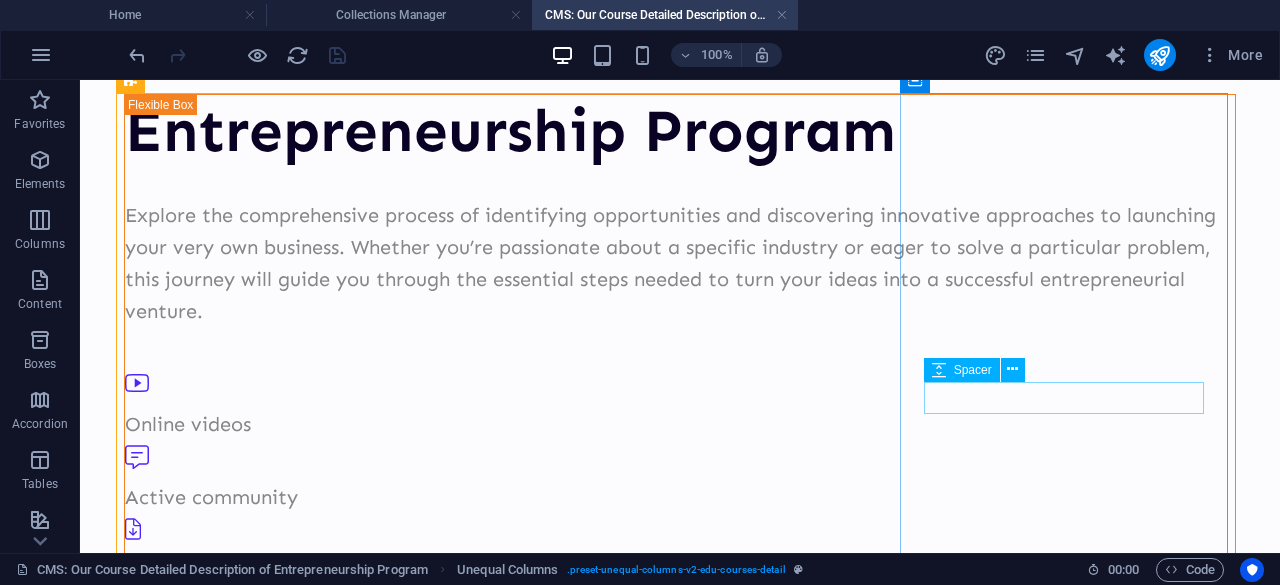 click on "Spacer" at bounding box center [981, 370] 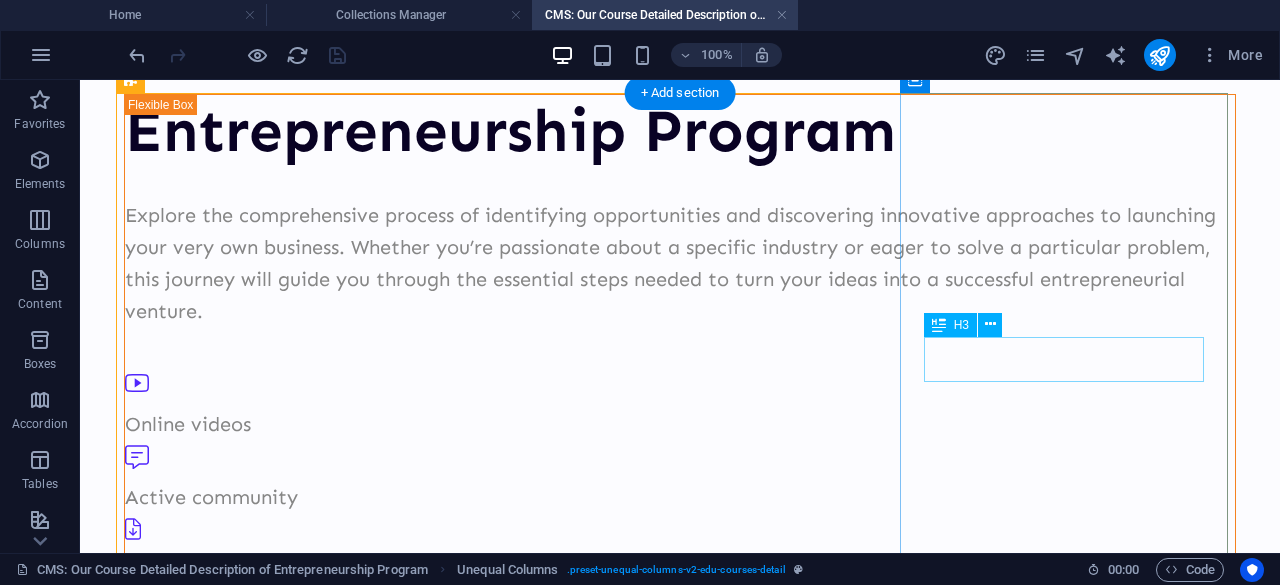 click on "[PRICE] [CURRENCY]" at bounding box center (680, 2011) 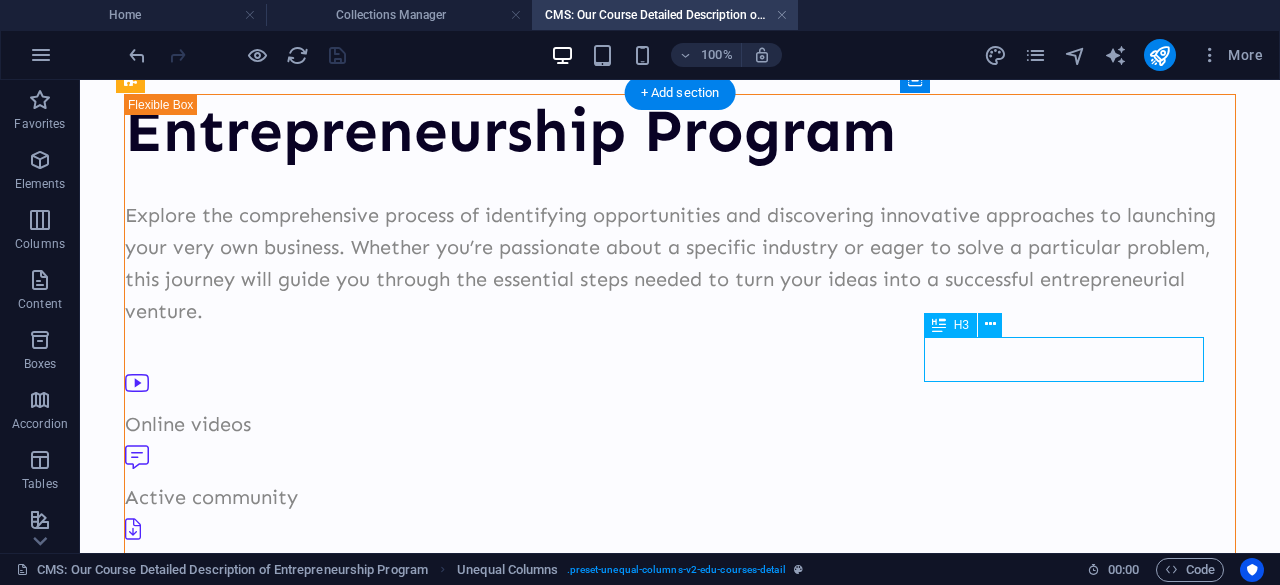 click on "[PRICE] [CURRENCY]" at bounding box center [680, 2011] 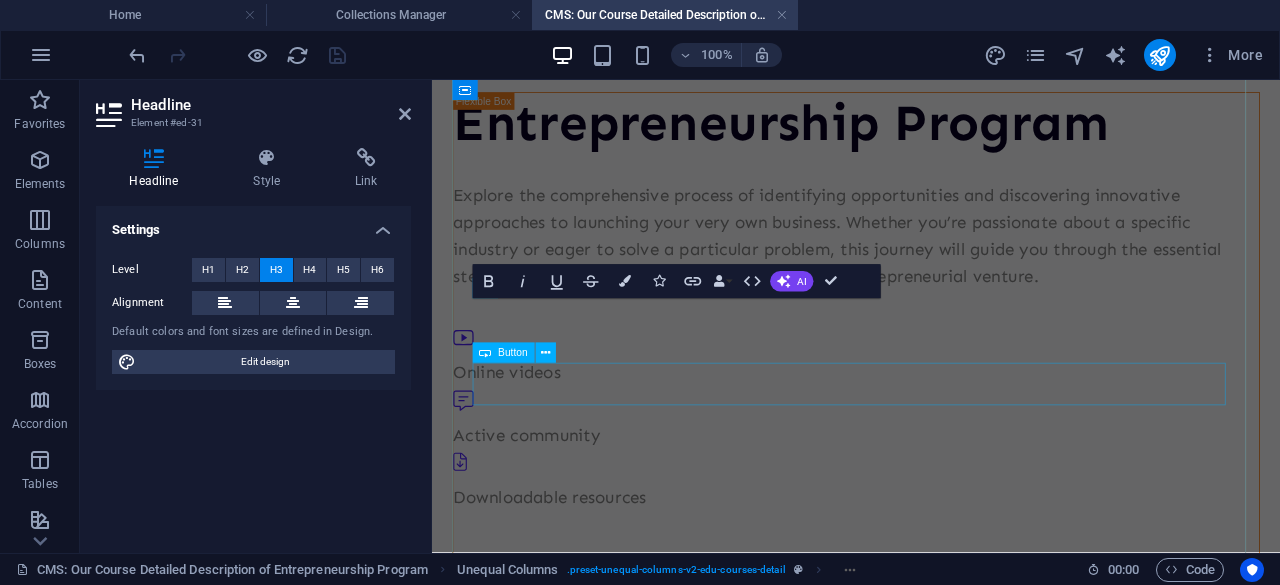 scroll, scrollTop: 1829, scrollLeft: 0, axis: vertical 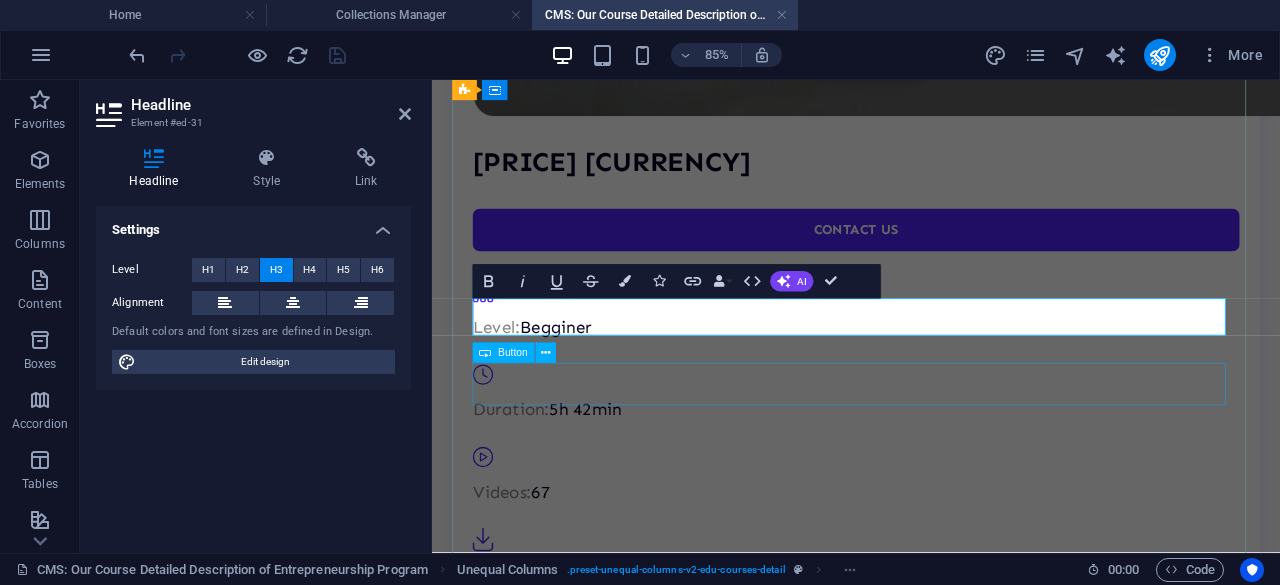 type 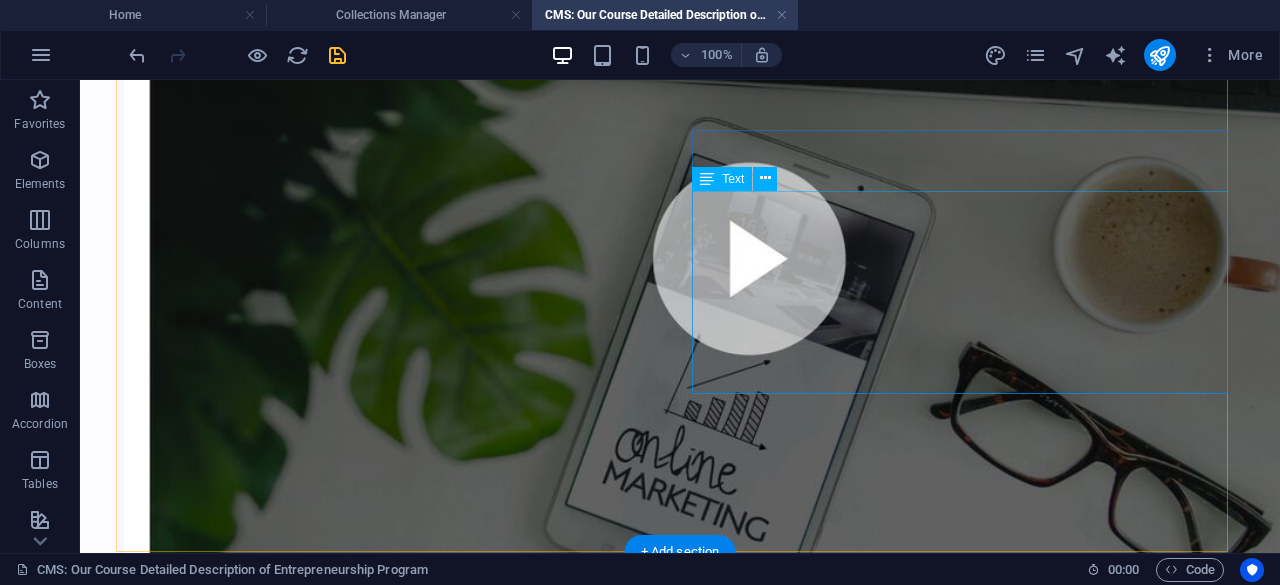 scroll, scrollTop: 1361, scrollLeft: 0, axis: vertical 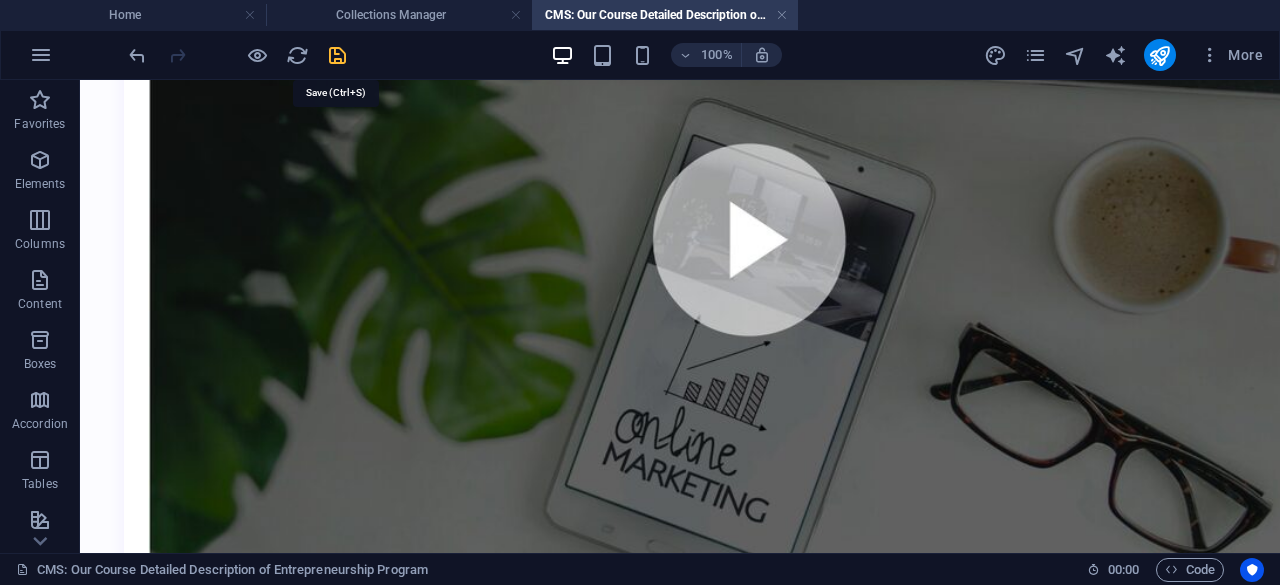 click at bounding box center [337, 55] 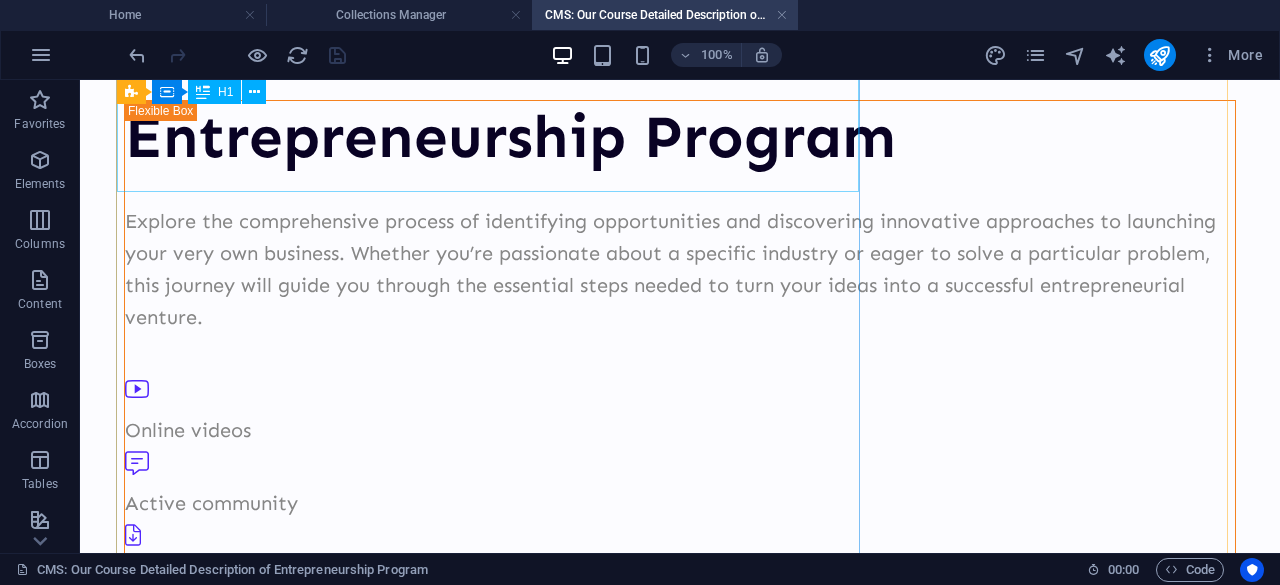 scroll, scrollTop: 35, scrollLeft: 0, axis: vertical 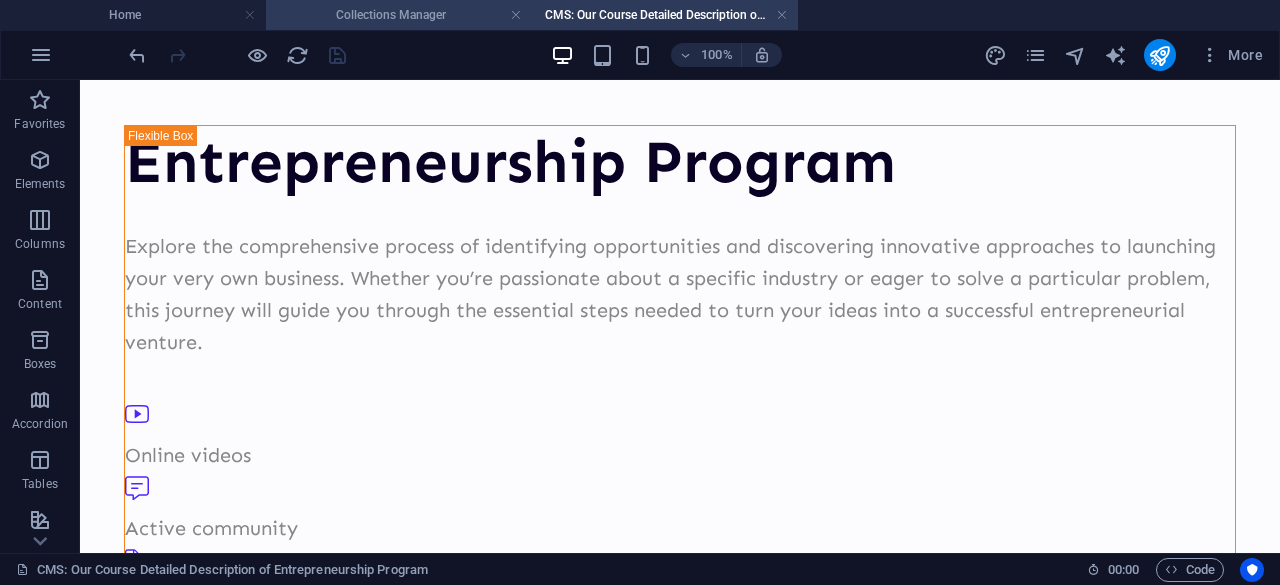 click on "Collections Manager" at bounding box center (399, 15) 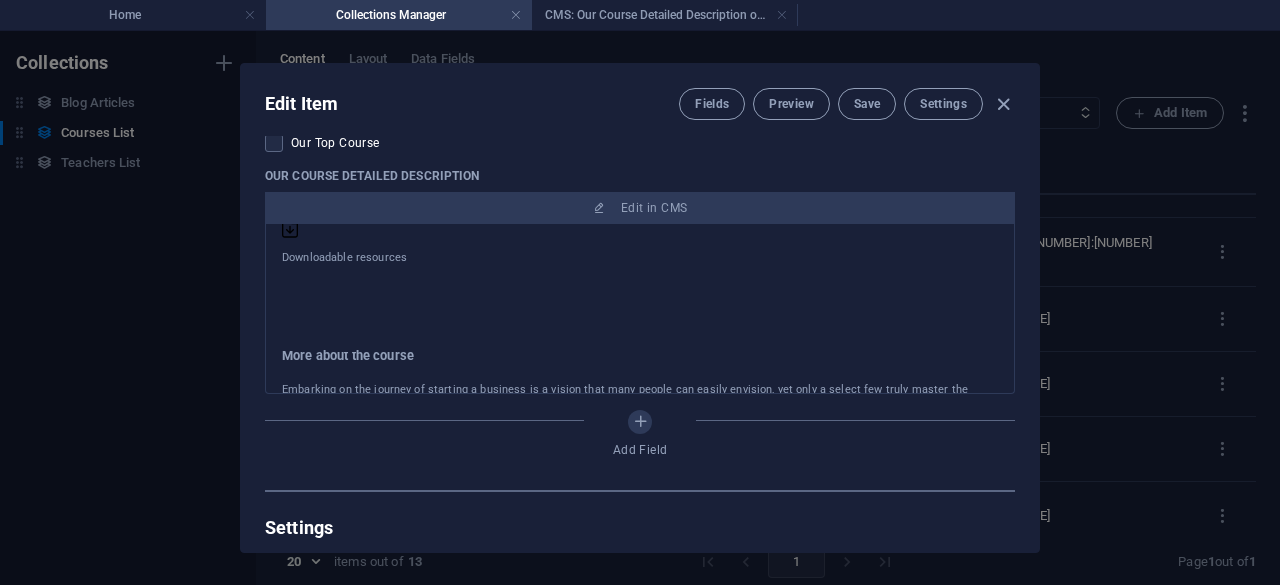 scroll, scrollTop: 0, scrollLeft: 0, axis: both 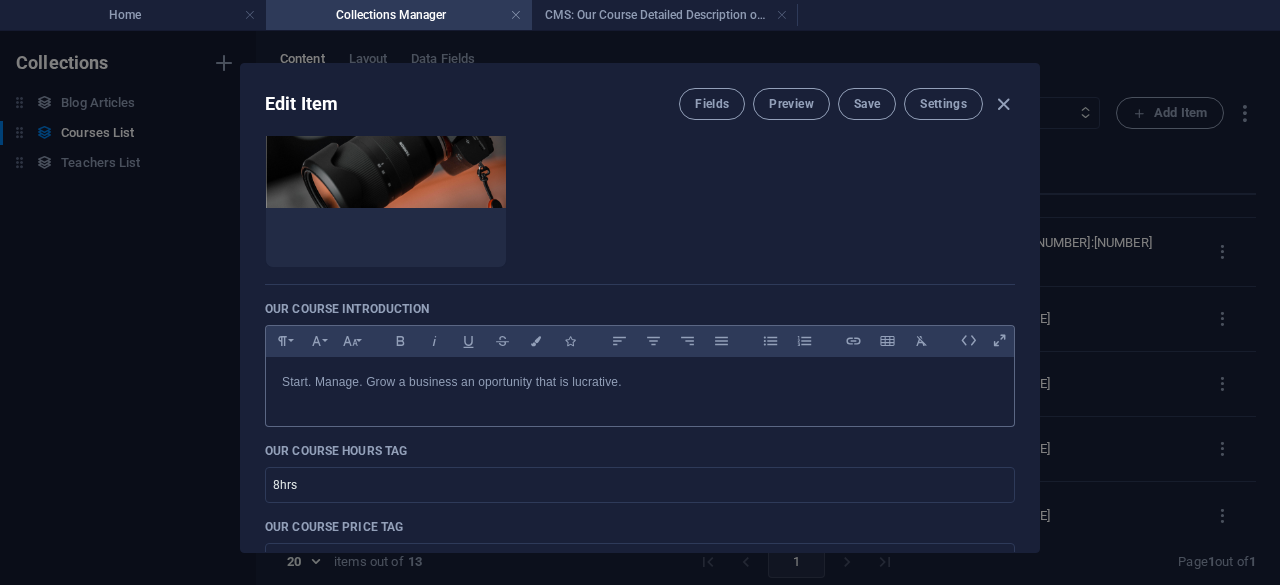 click on "​Start. Manage. Grow a business an oportunity that is lucrative." at bounding box center [640, 382] 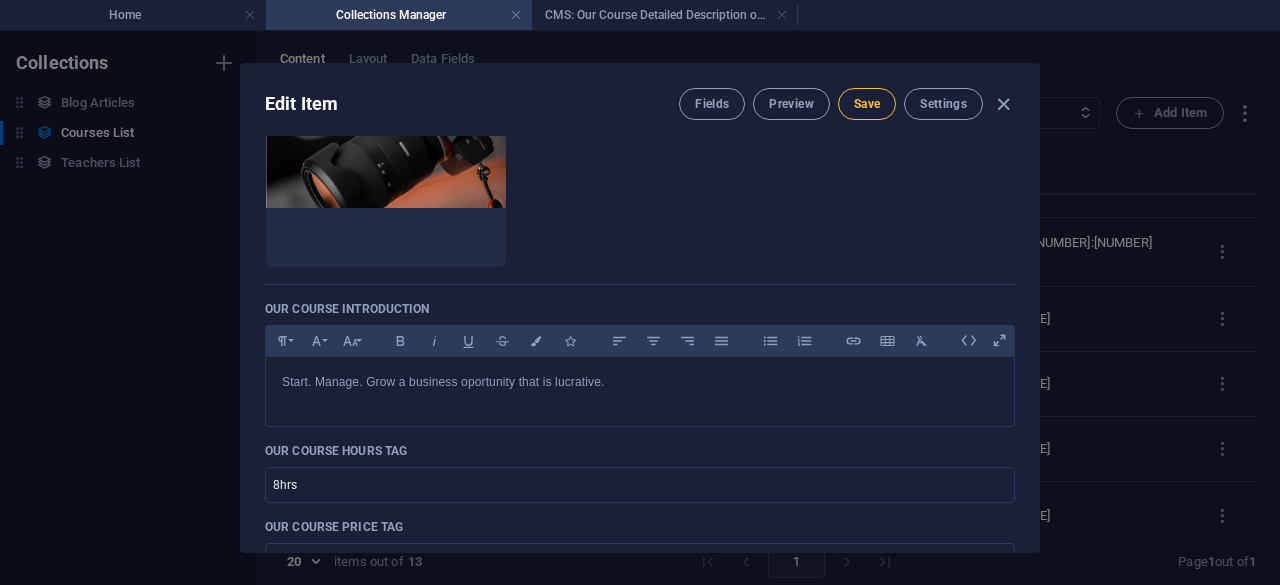 click on "Save" at bounding box center [867, 104] 